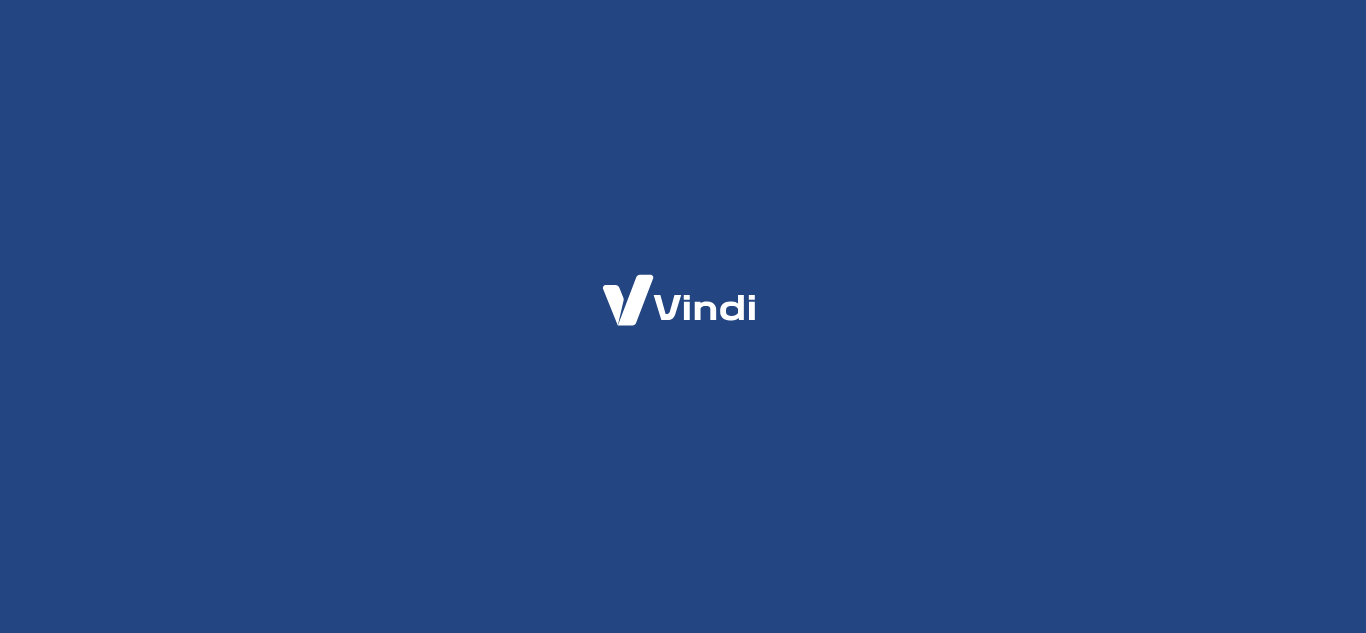 scroll, scrollTop: 0, scrollLeft: 0, axis: both 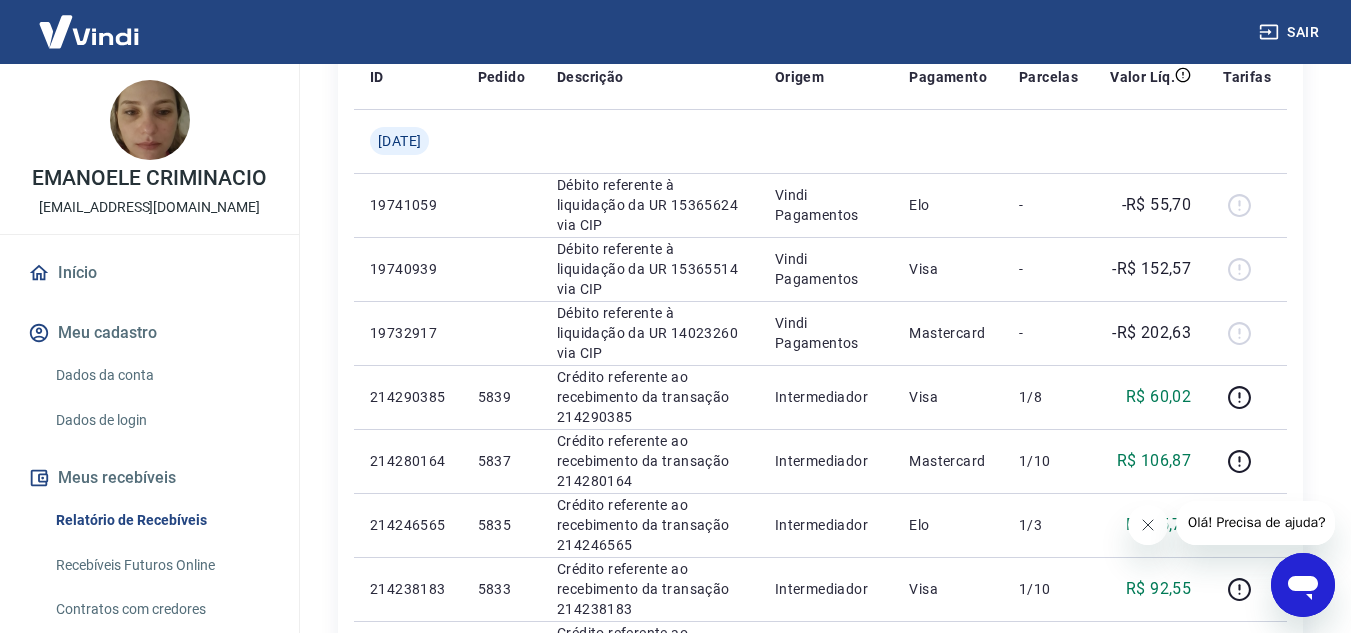 click 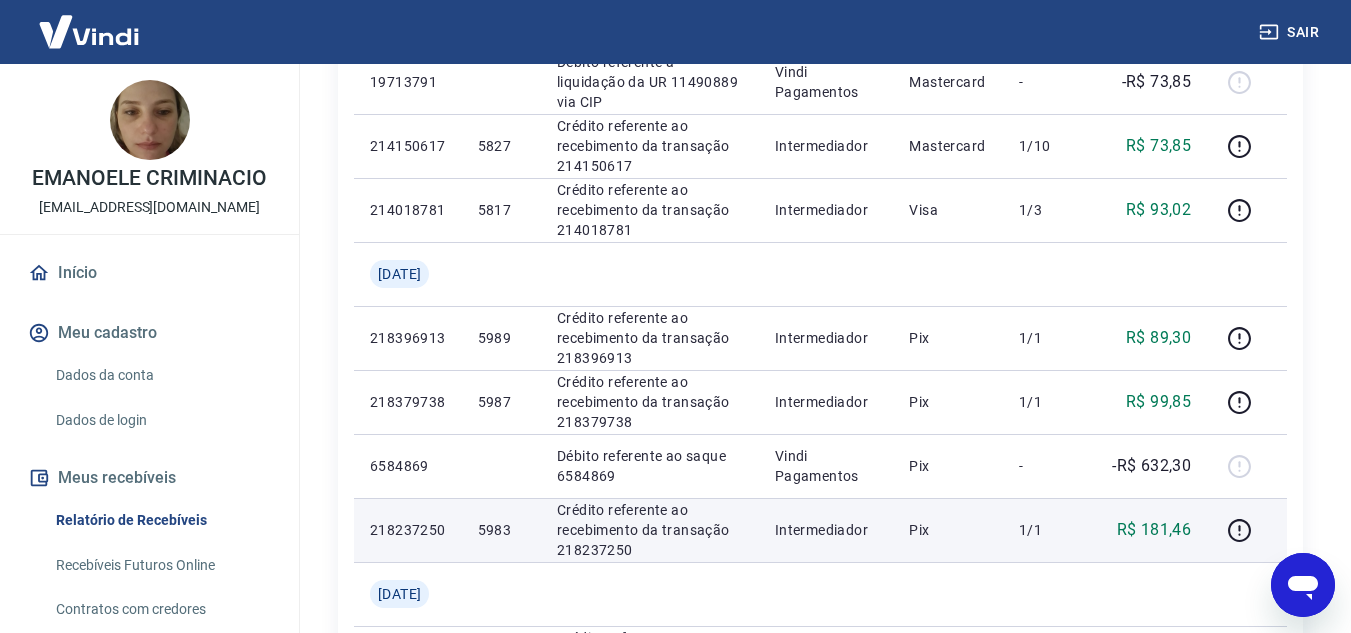 scroll, scrollTop: 1400, scrollLeft: 0, axis: vertical 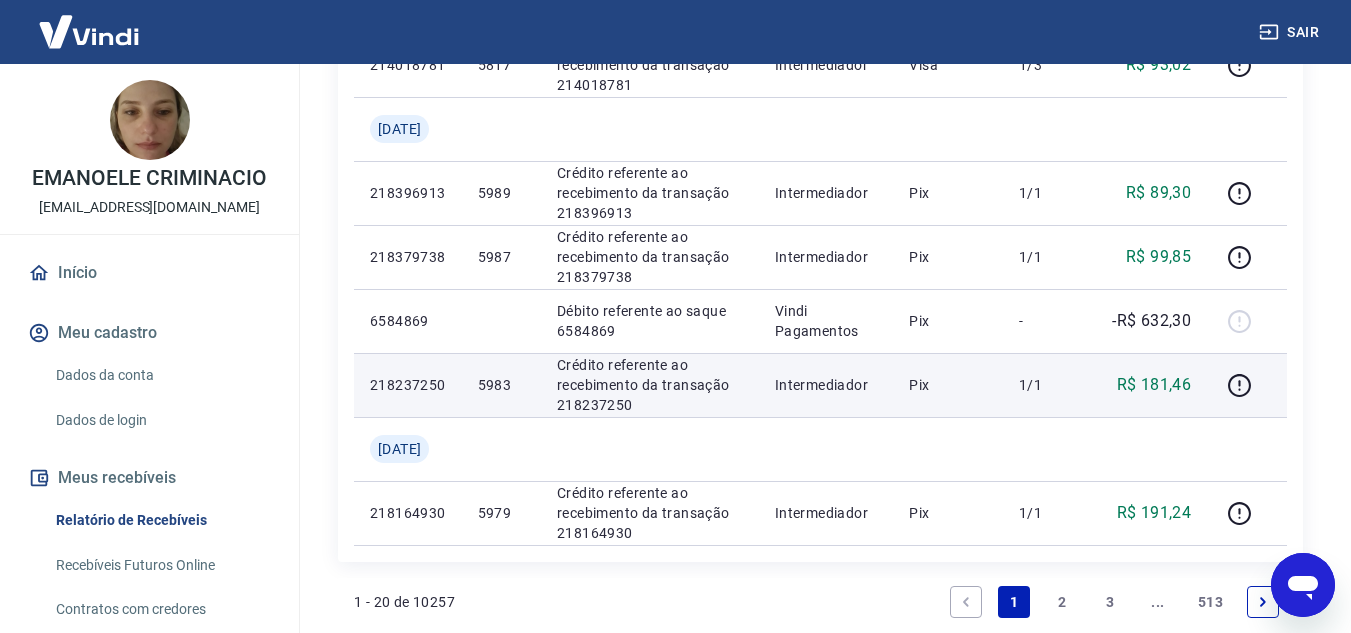click on "5983" at bounding box center [501, 385] 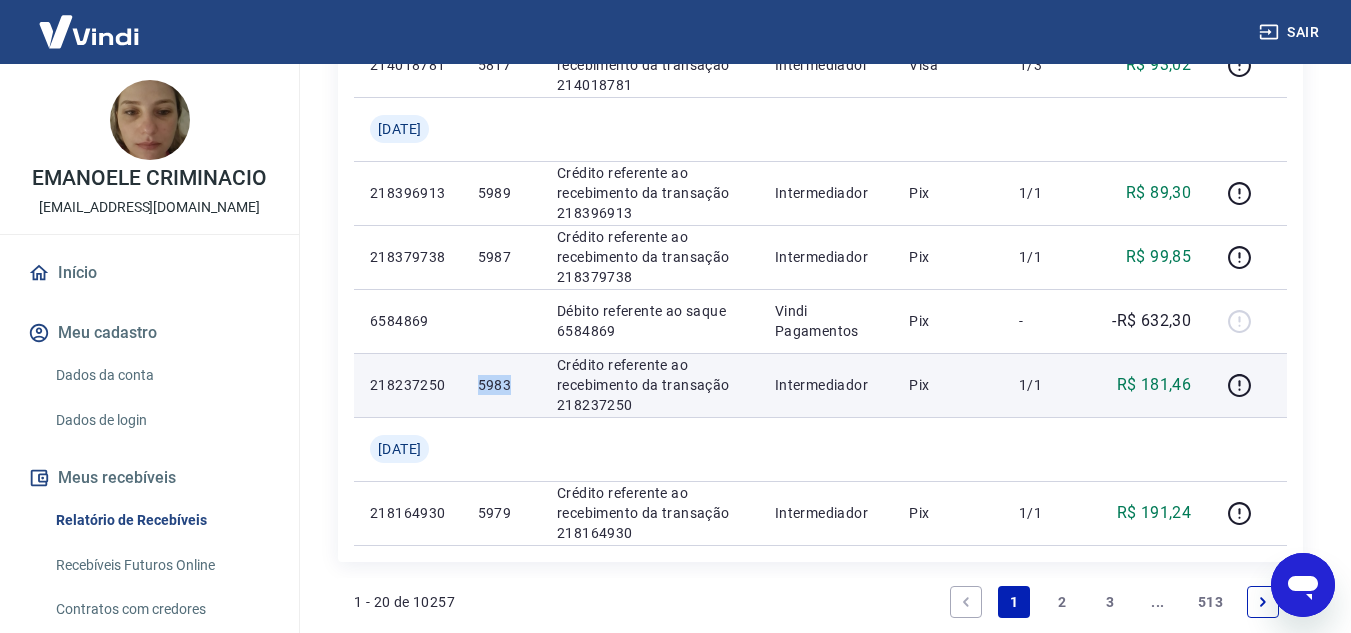 click on "5983" at bounding box center (501, 385) 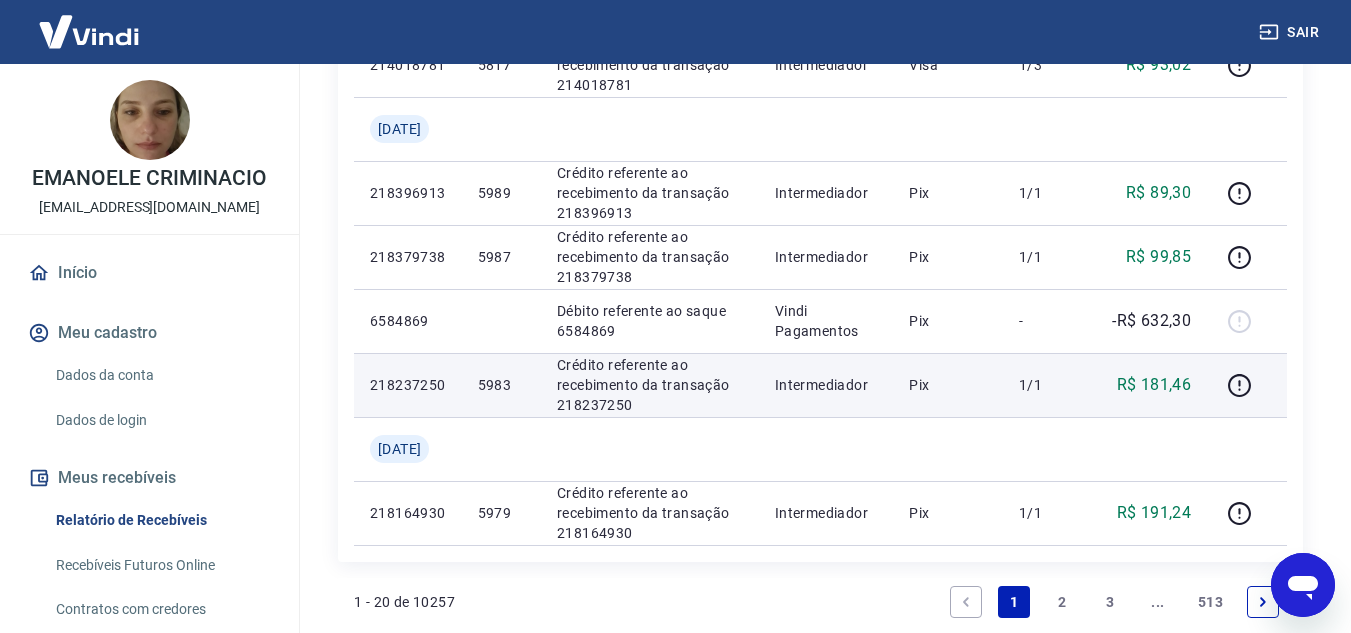 click on "R$ 181,46" at bounding box center (1154, 385) 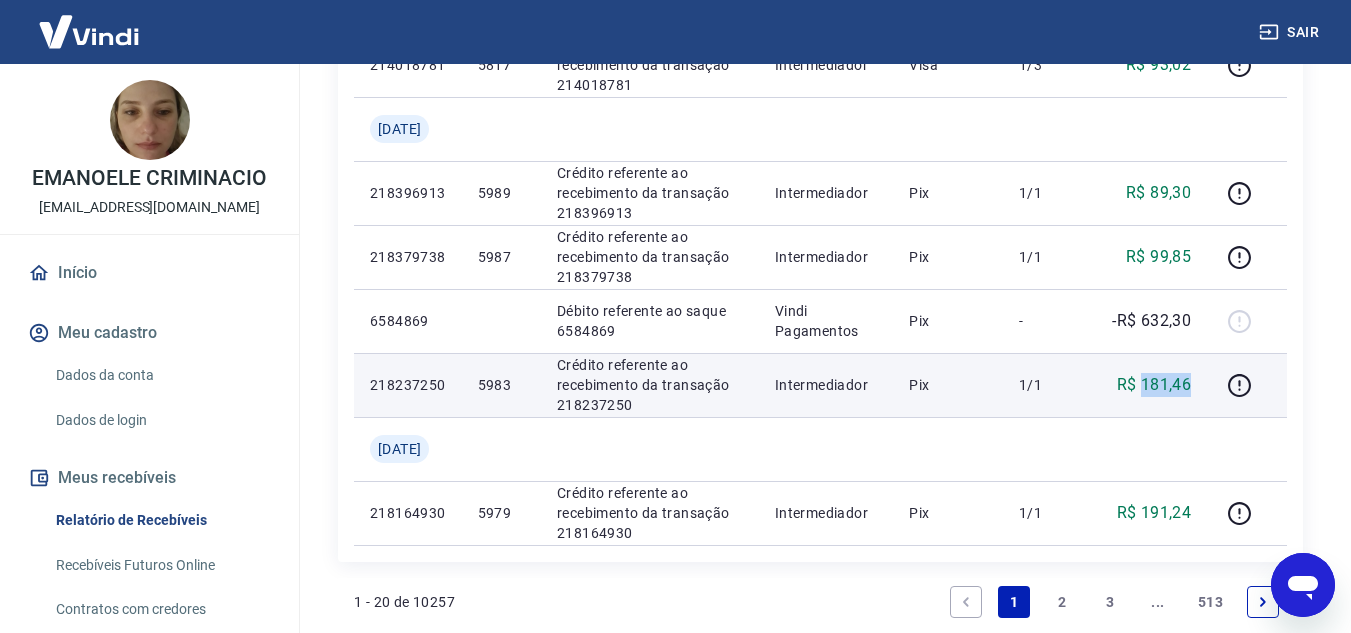 click on "R$ 181,46" at bounding box center [1154, 385] 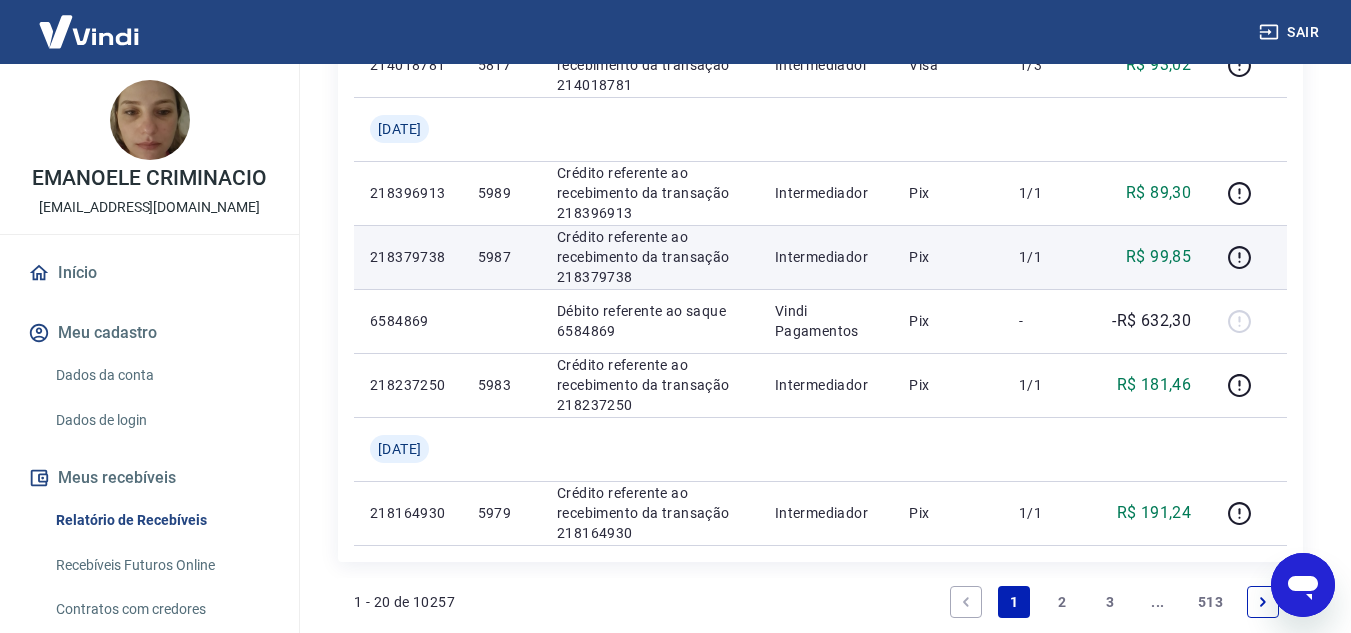 click on "5987" at bounding box center (501, 257) 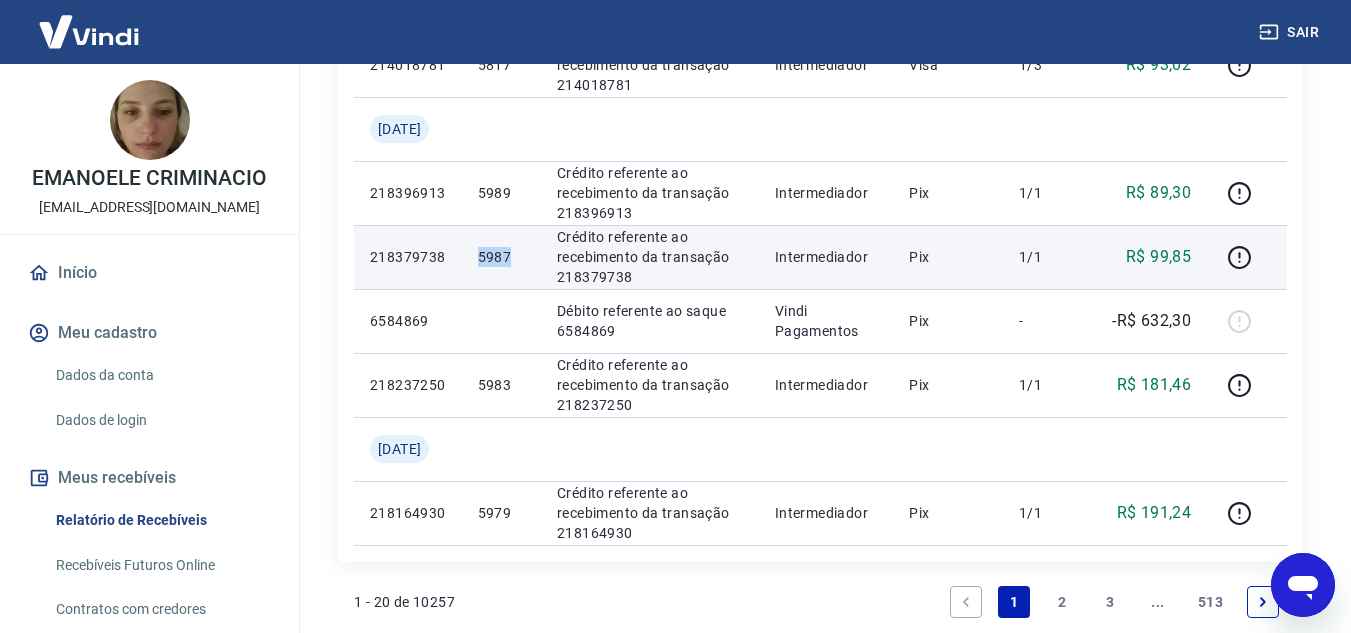 click on "5987" at bounding box center [501, 257] 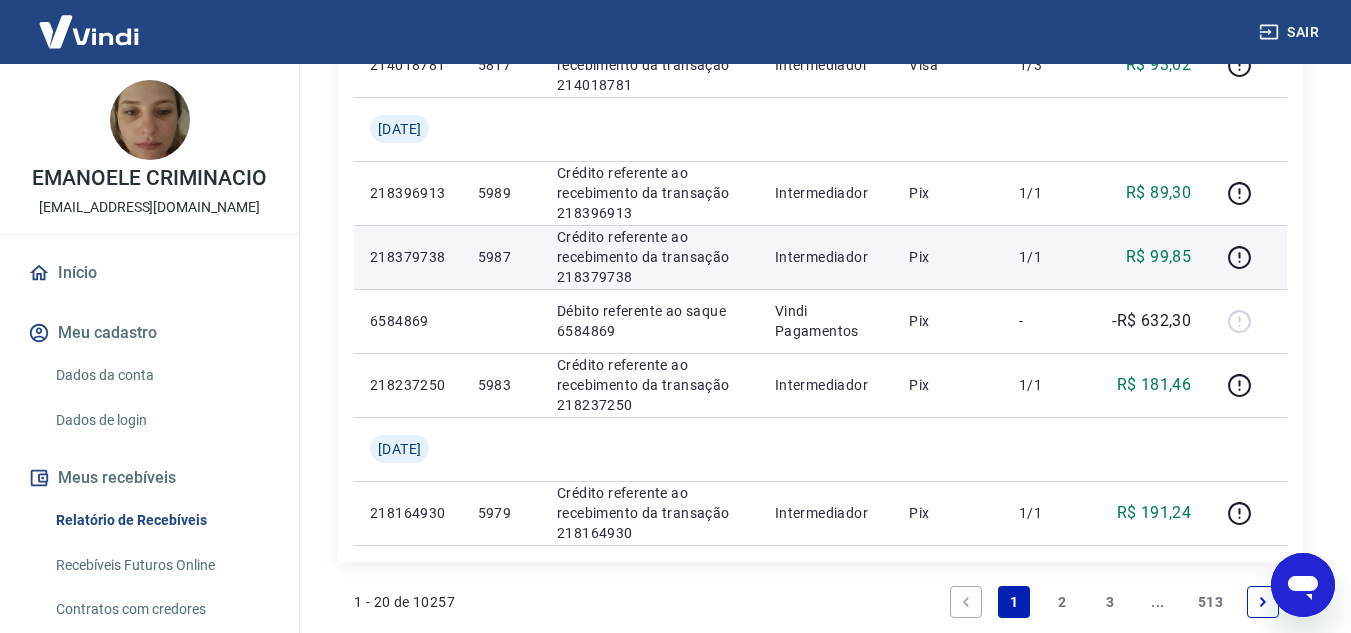 click on "R$ 99,85" at bounding box center (1158, 257) 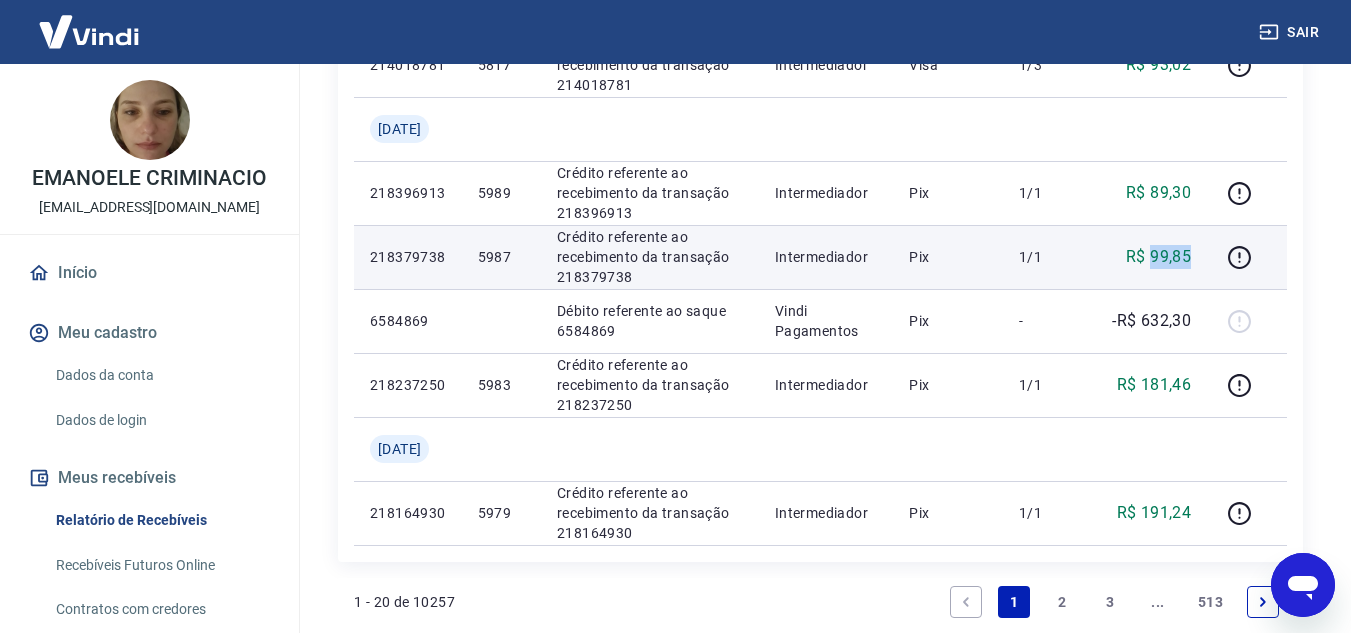 click on "R$ 99,85" at bounding box center (1158, 257) 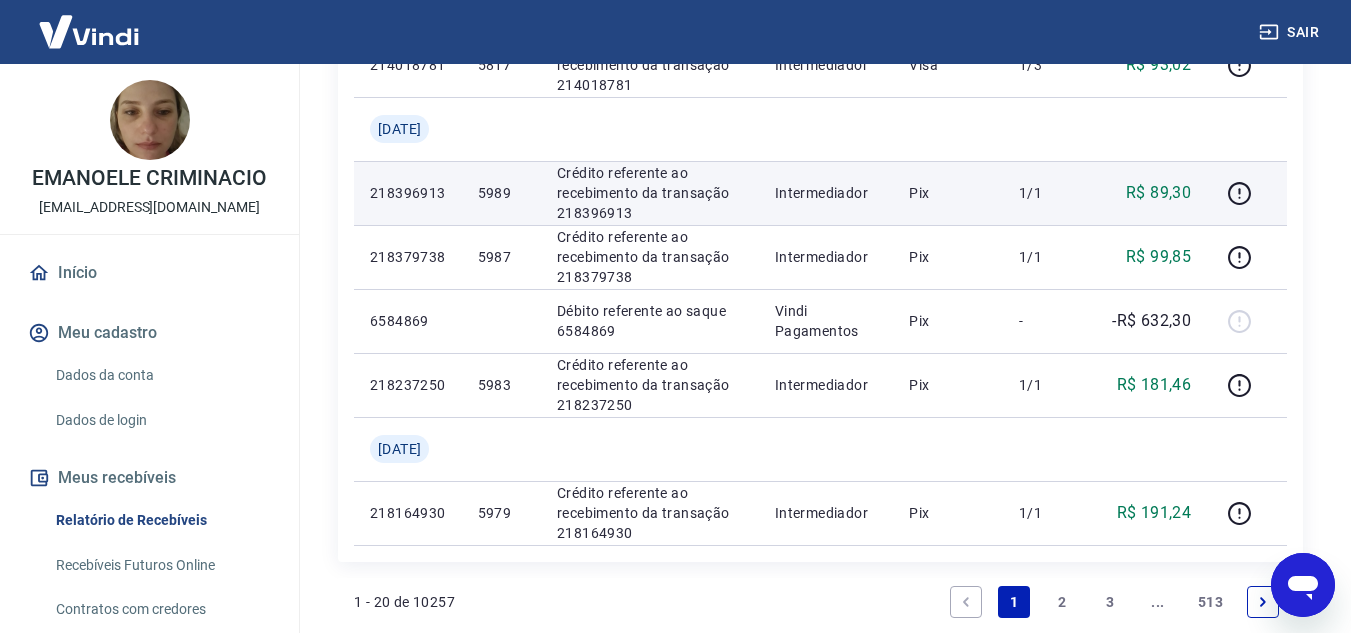 click on "5989" at bounding box center [501, 193] 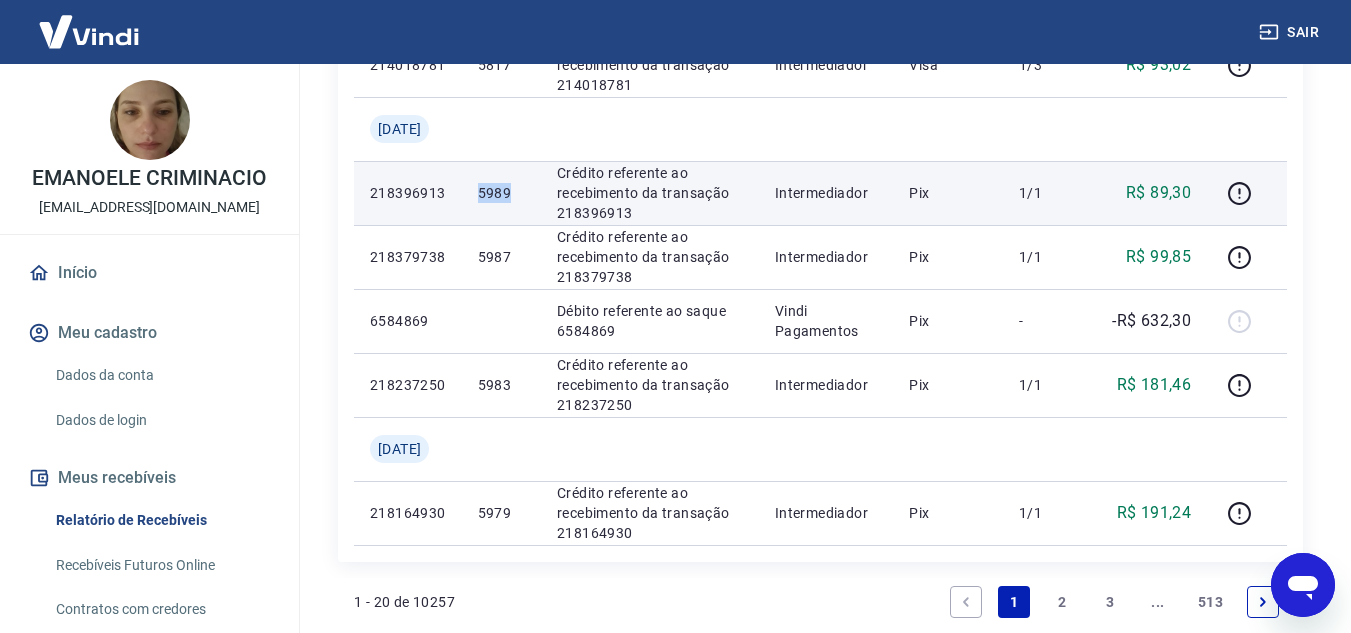 click on "5989" at bounding box center (501, 193) 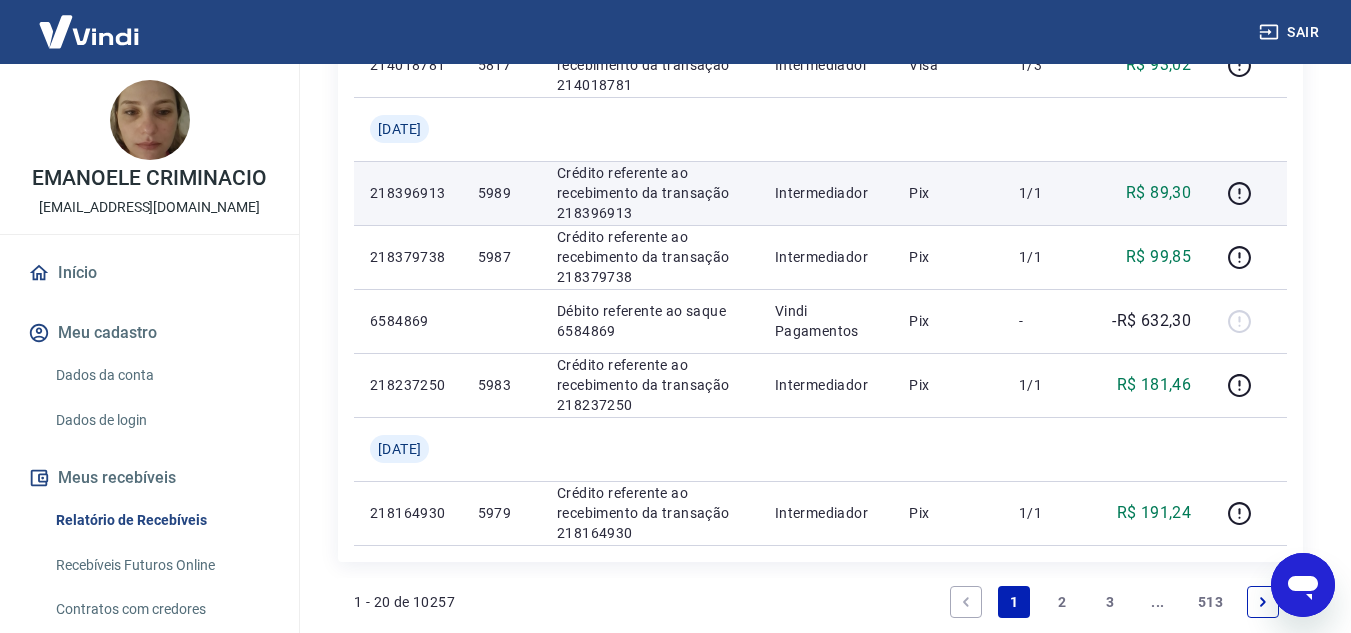 click on "R$ 89,30" at bounding box center (1158, 193) 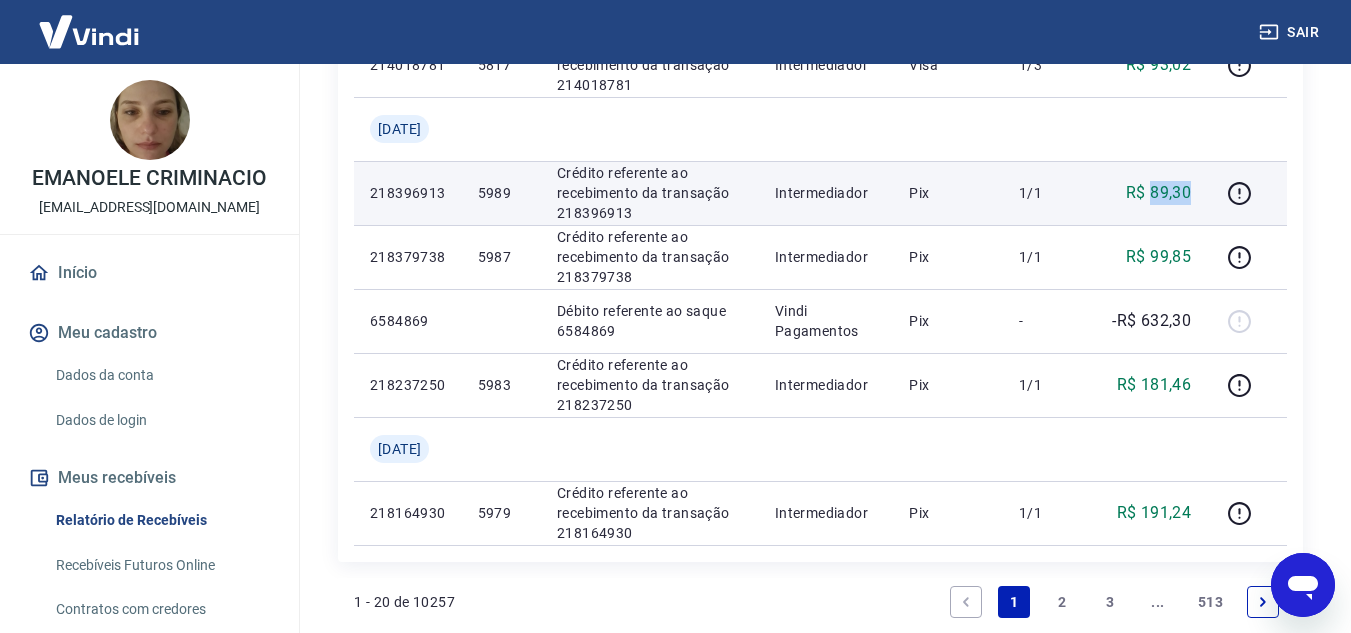 click on "R$ 89,30" at bounding box center [1158, 193] 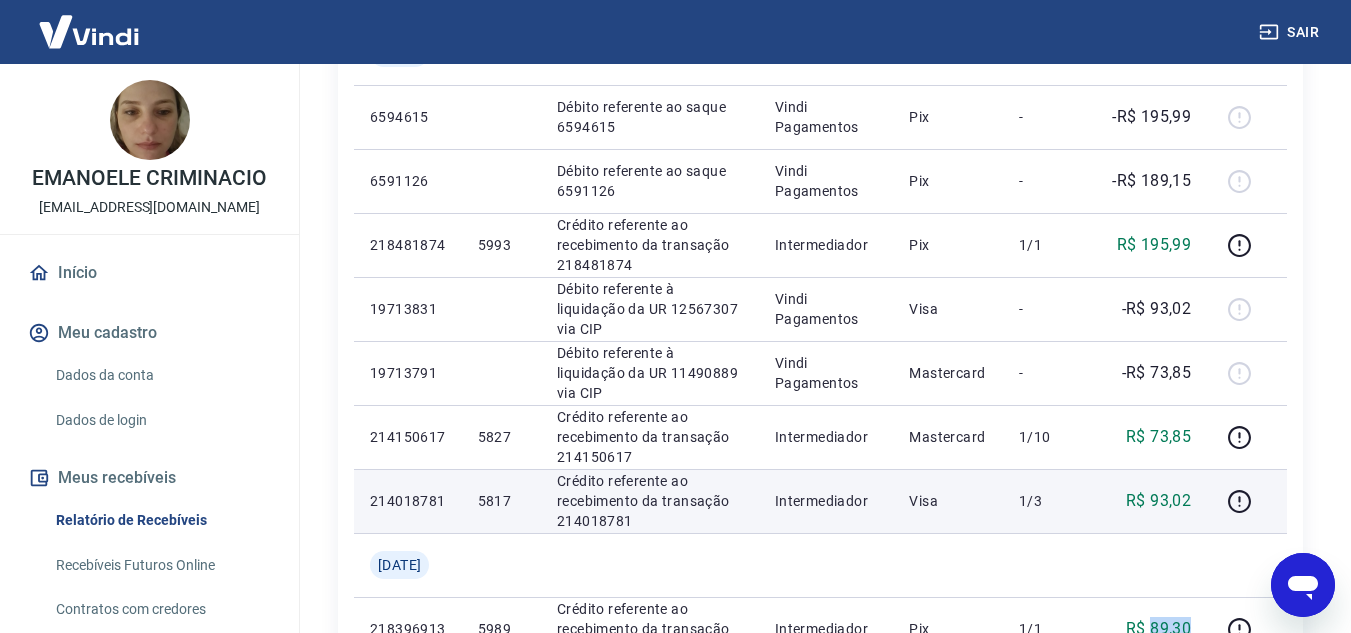scroll, scrollTop: 1000, scrollLeft: 0, axis: vertical 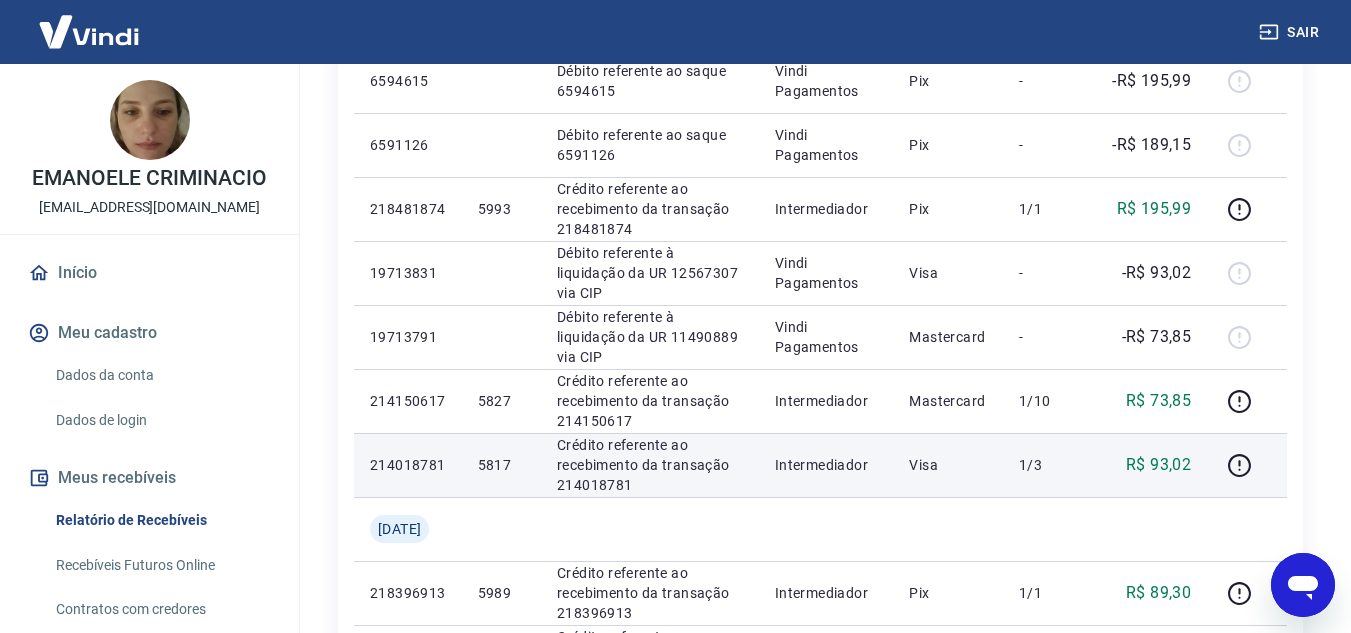 click on "5817" at bounding box center (501, 465) 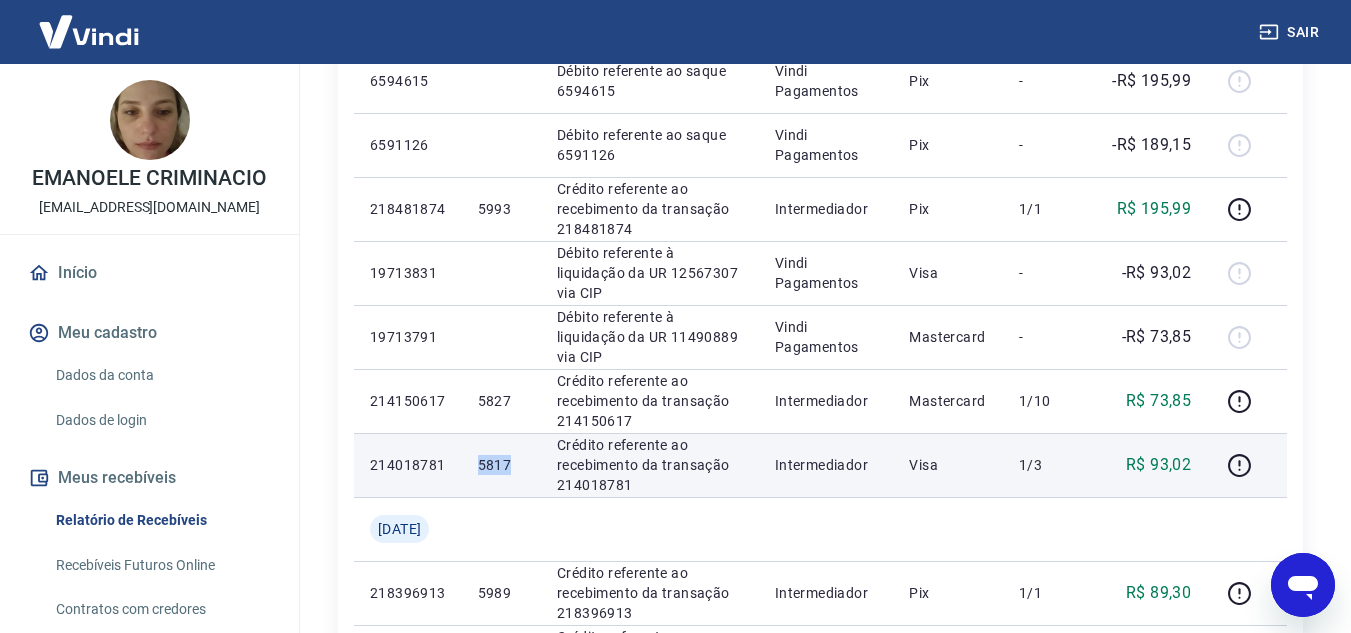 click on "5817" at bounding box center [501, 465] 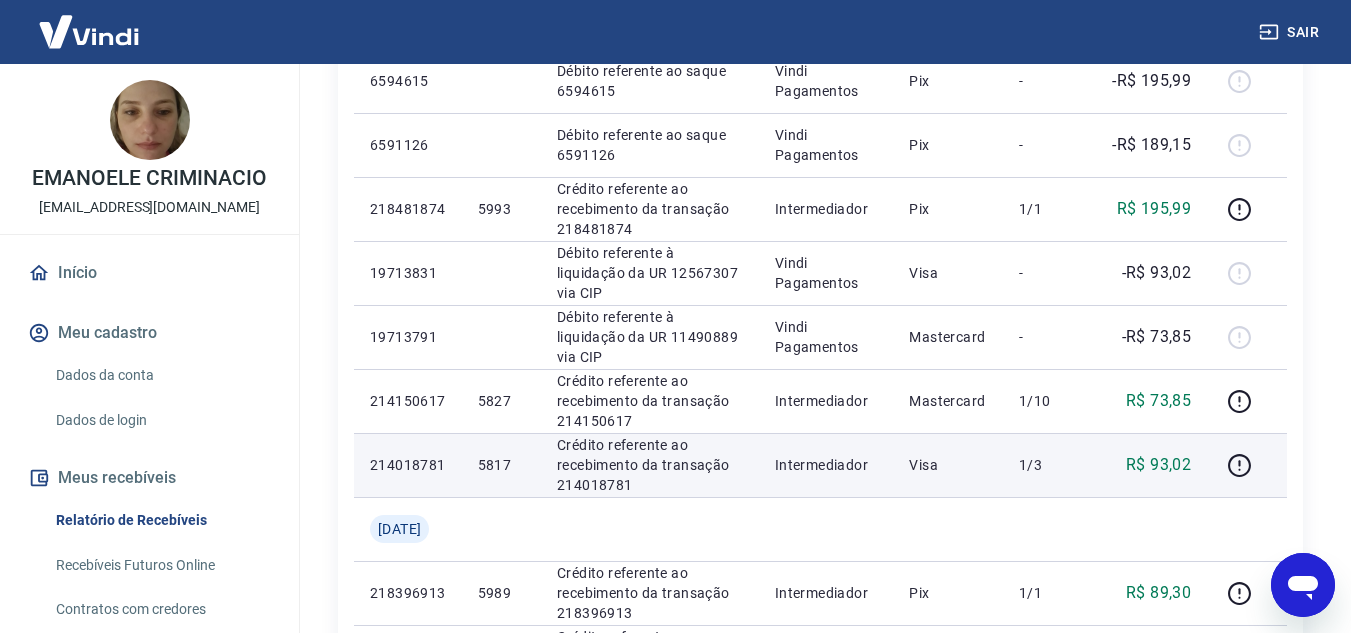 click on "R$ 93,02" at bounding box center (1158, 465) 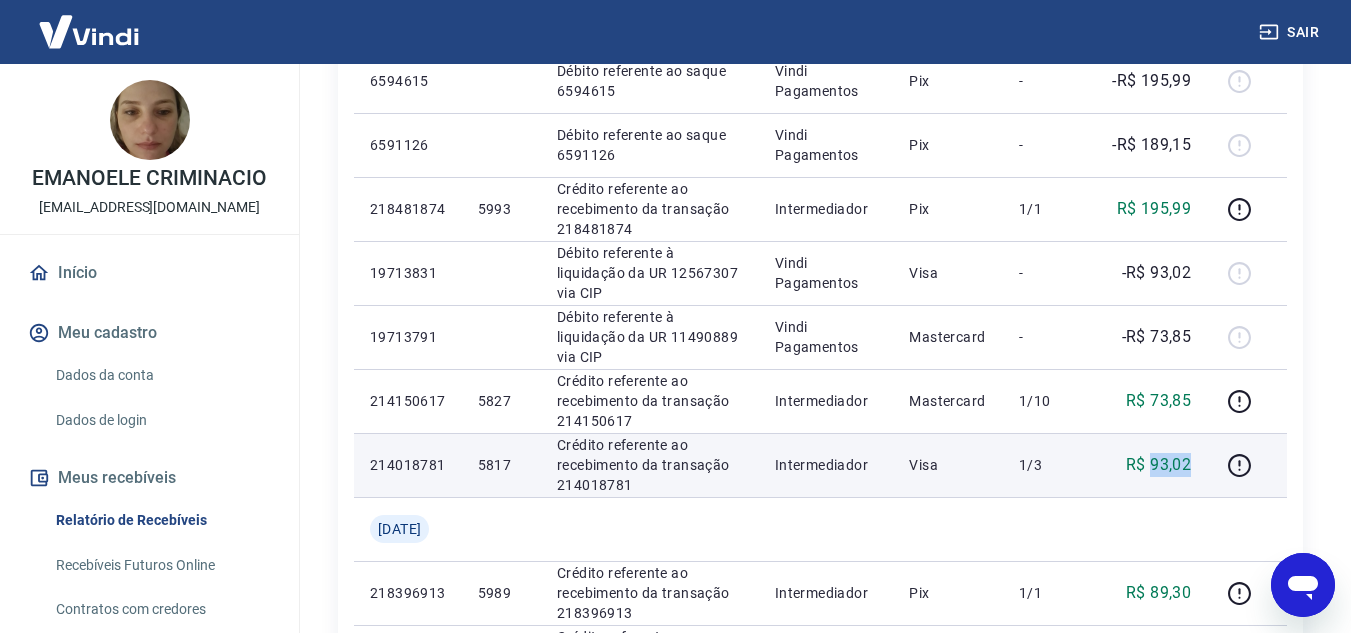 click on "R$ 93,02" at bounding box center [1158, 465] 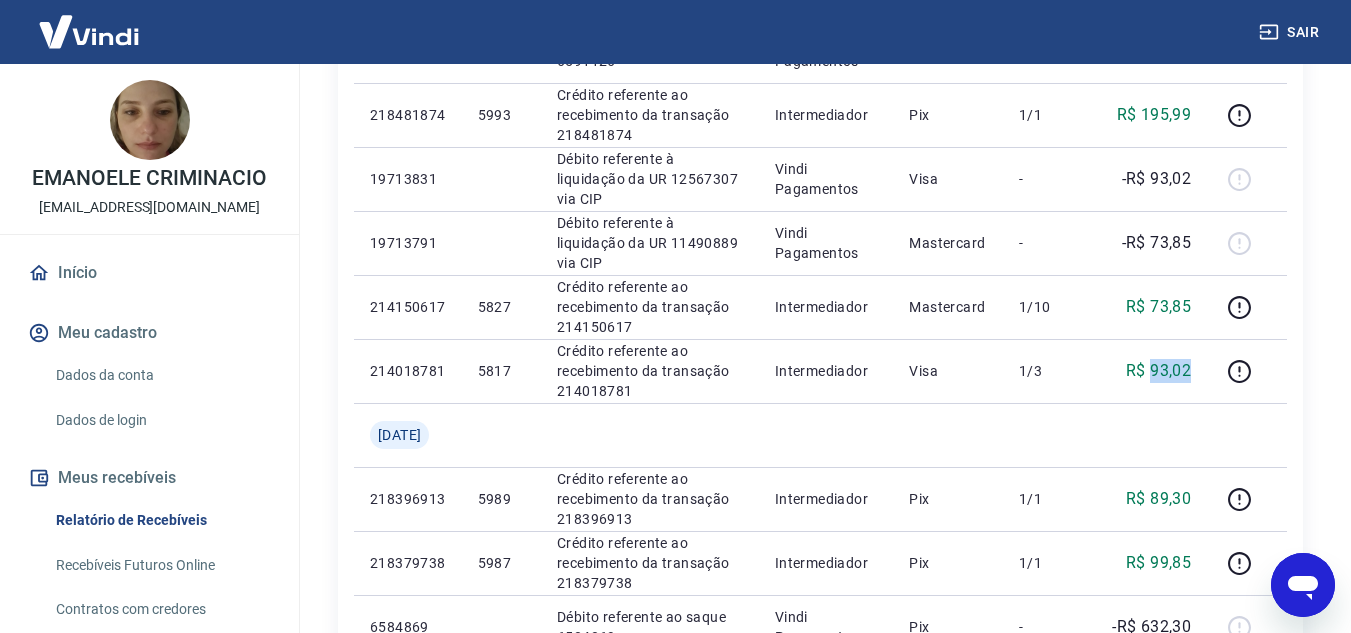 scroll, scrollTop: 1100, scrollLeft: 0, axis: vertical 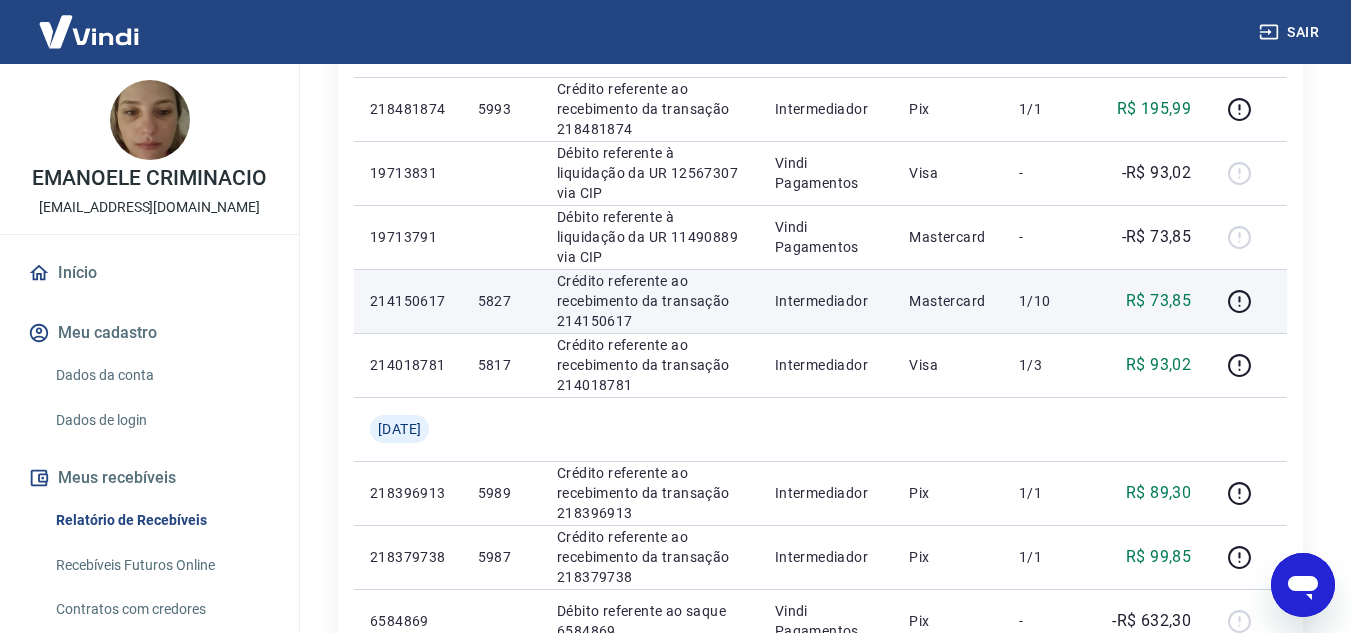 click on "5827" at bounding box center [501, 301] 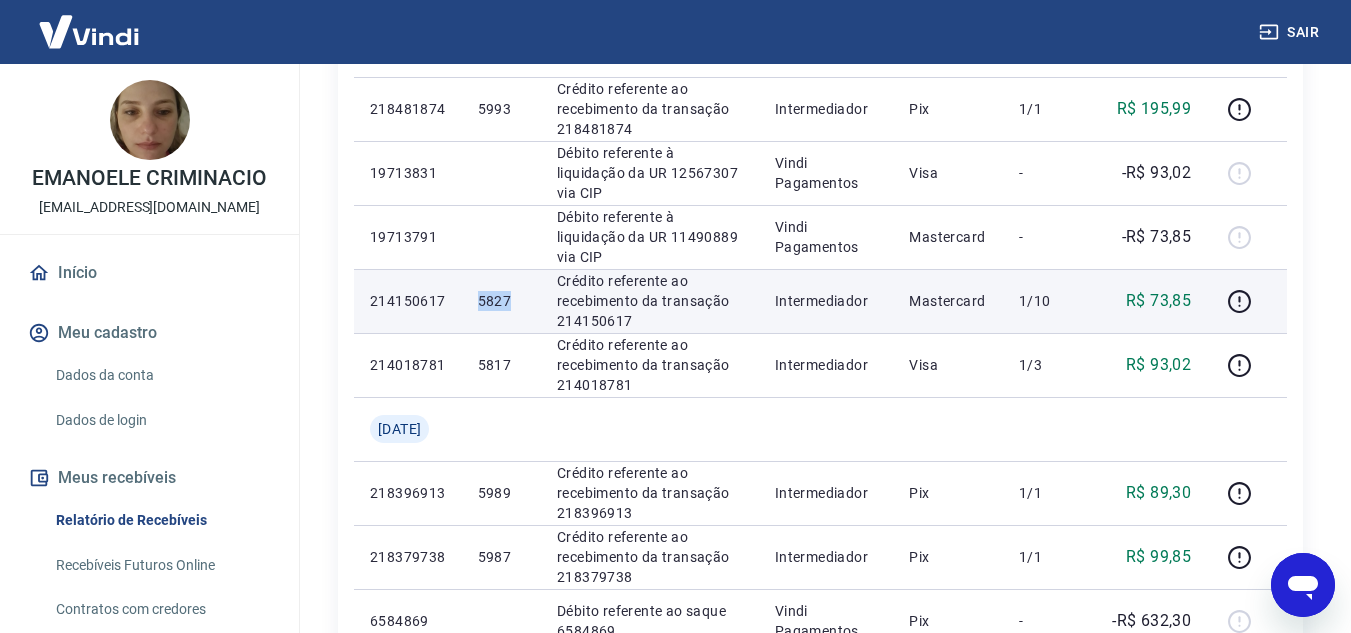 click on "5827" at bounding box center [501, 301] 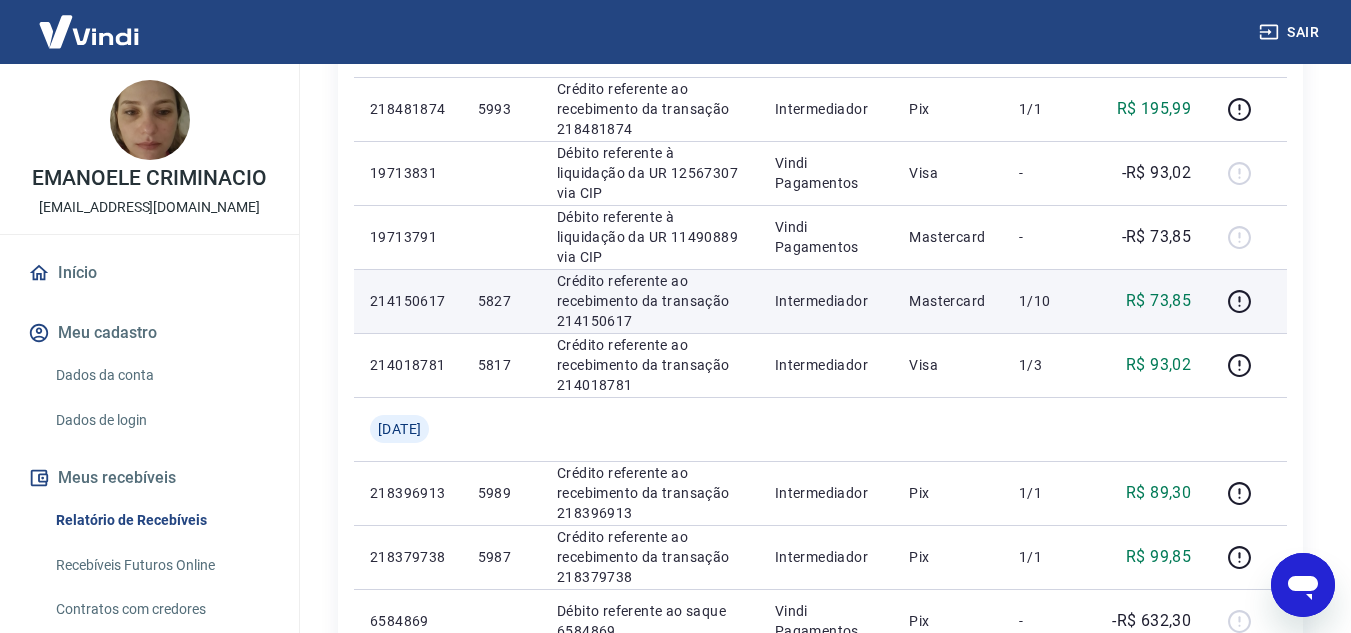 click on "R$ 73,85" at bounding box center [1158, 301] 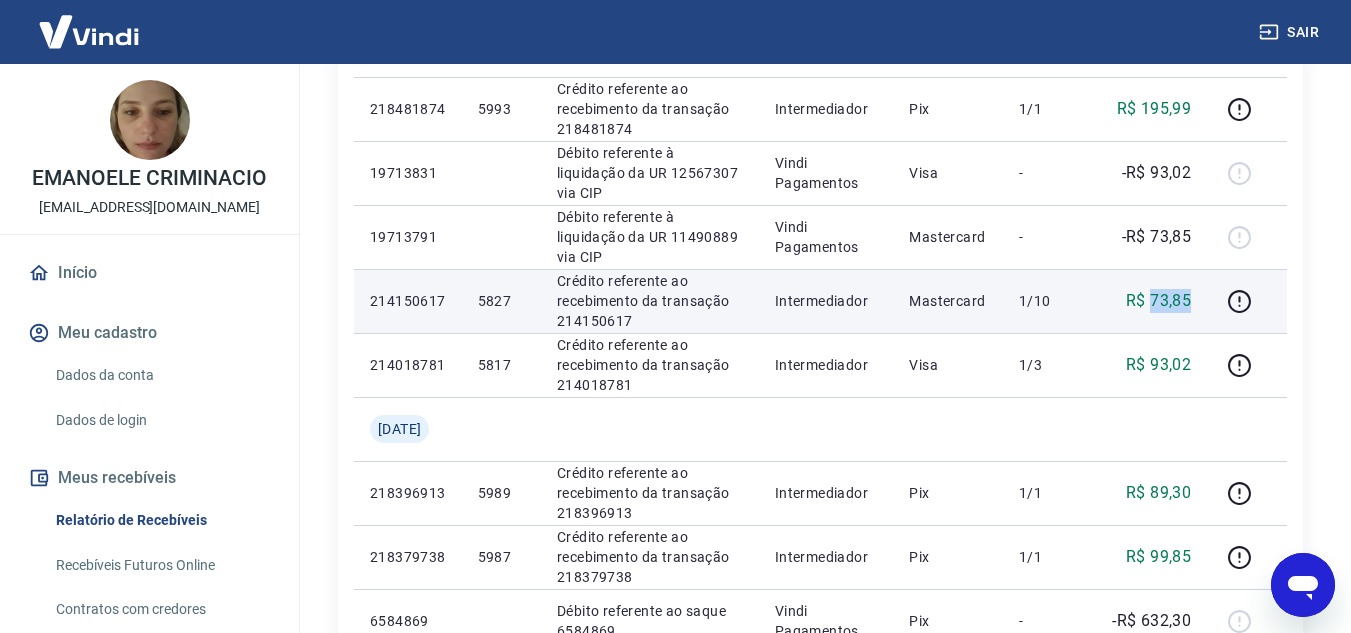 click on "R$ 73,85" at bounding box center (1158, 301) 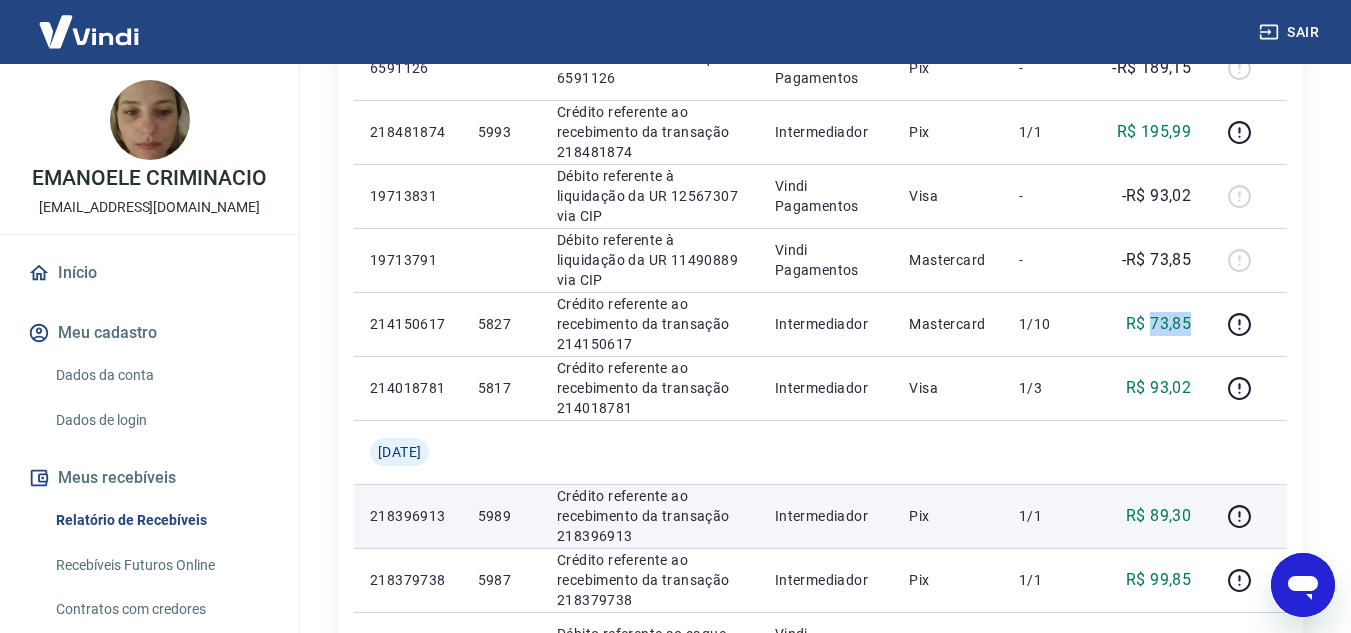 scroll, scrollTop: 1000, scrollLeft: 0, axis: vertical 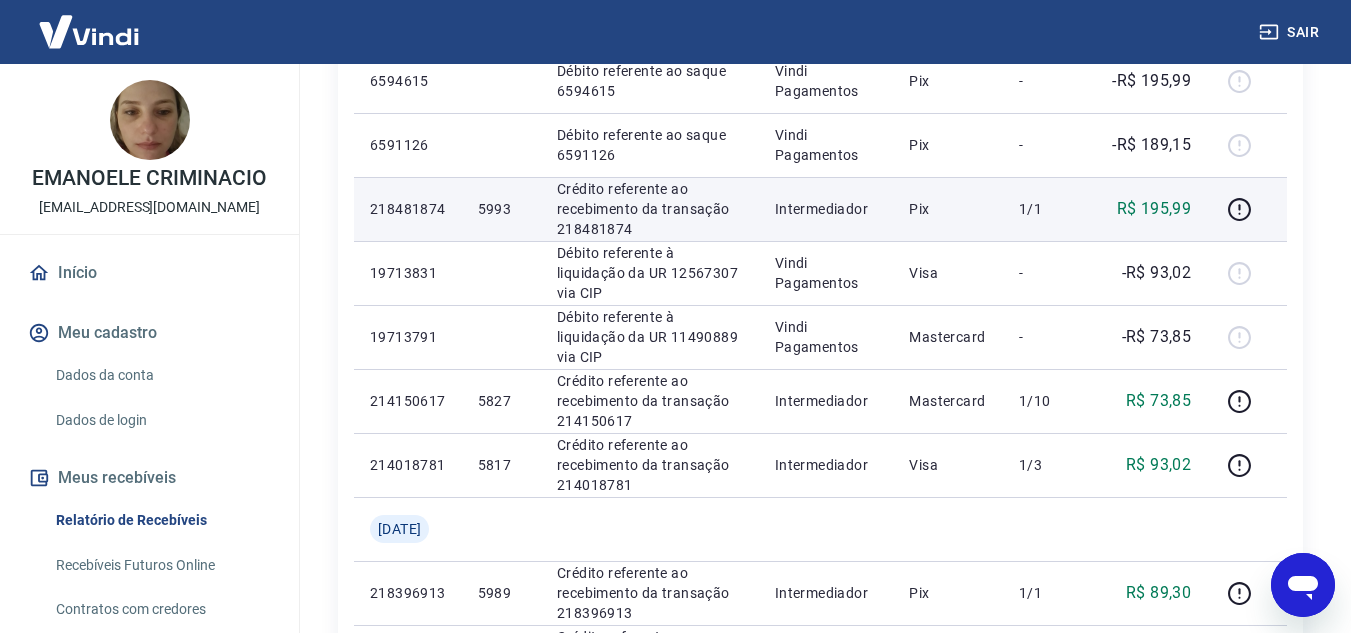 click on "5993" at bounding box center (501, 209) 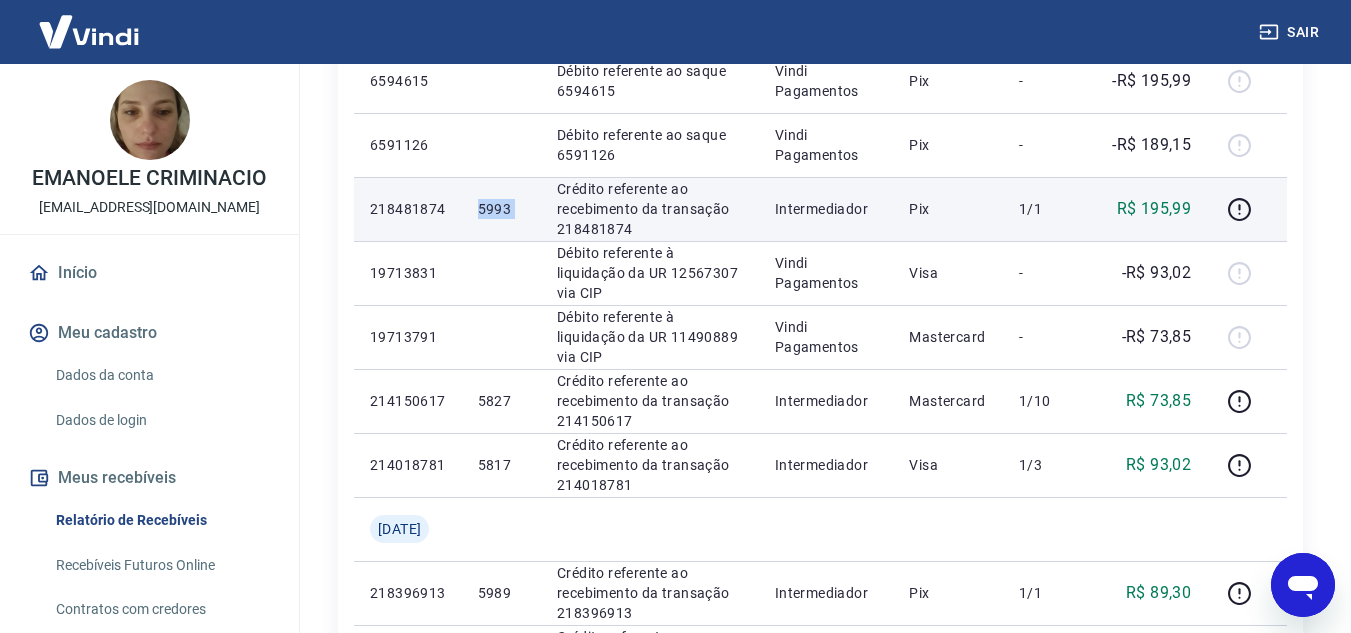 click on "5993" at bounding box center (501, 209) 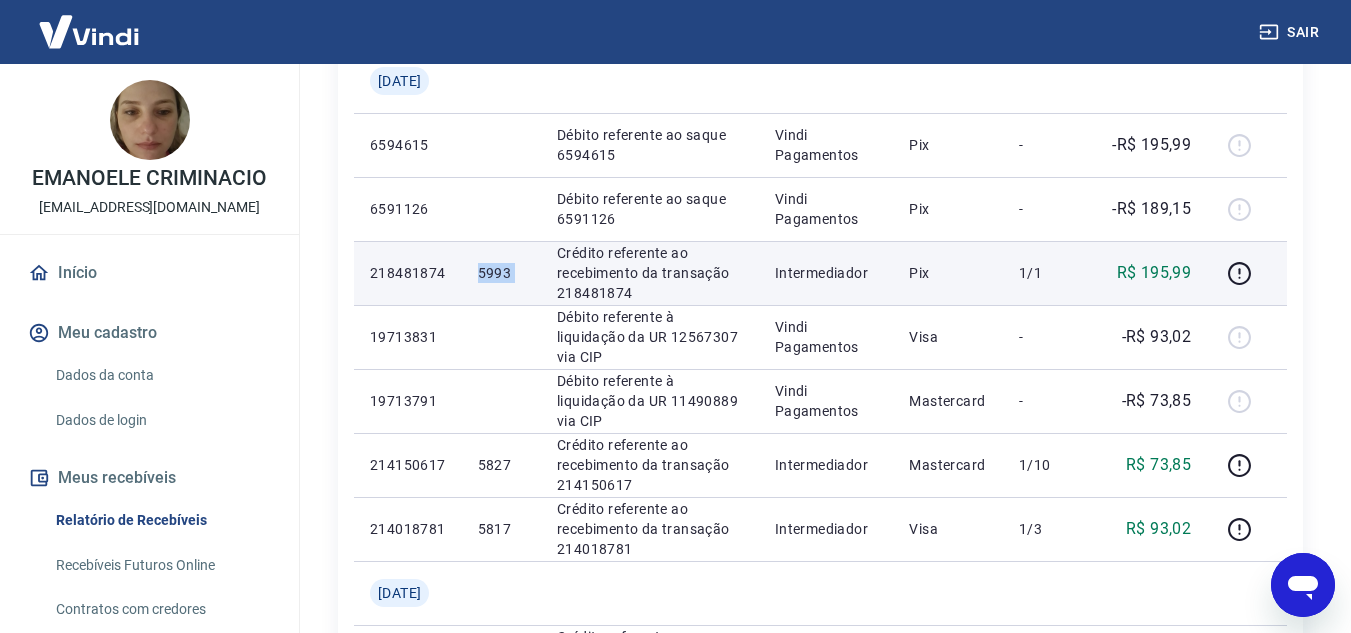 scroll, scrollTop: 900, scrollLeft: 0, axis: vertical 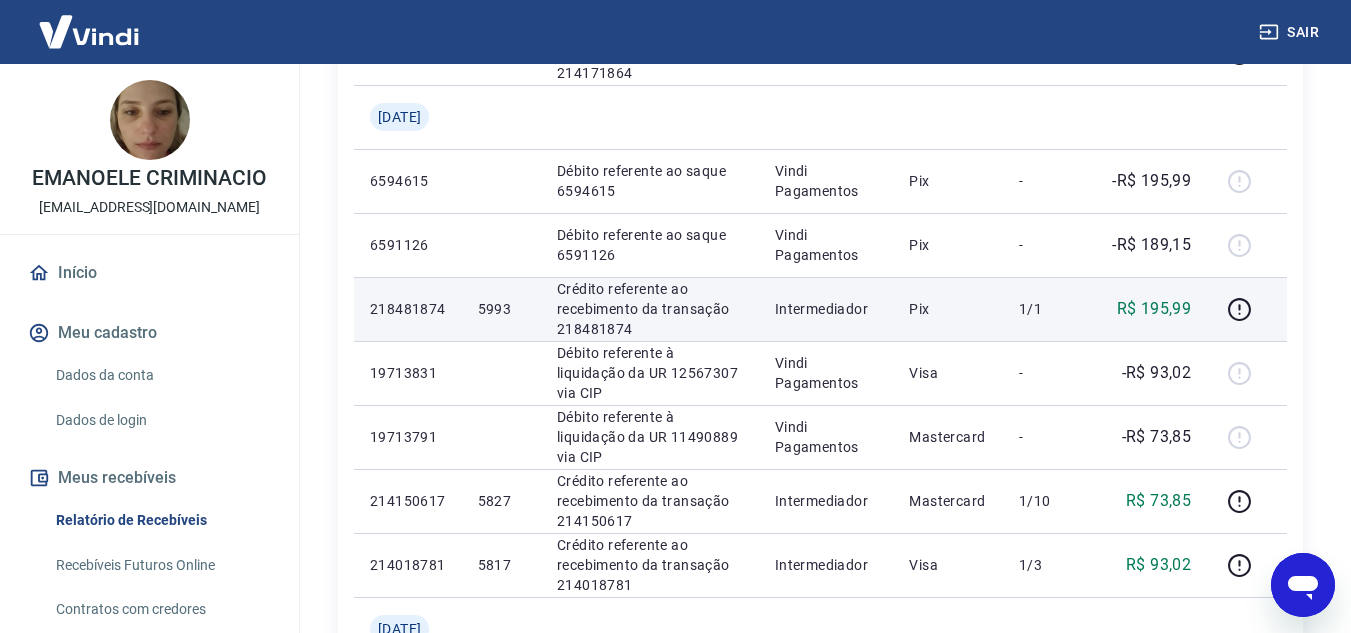 click on "R$ 195,99" at bounding box center (1154, 309) 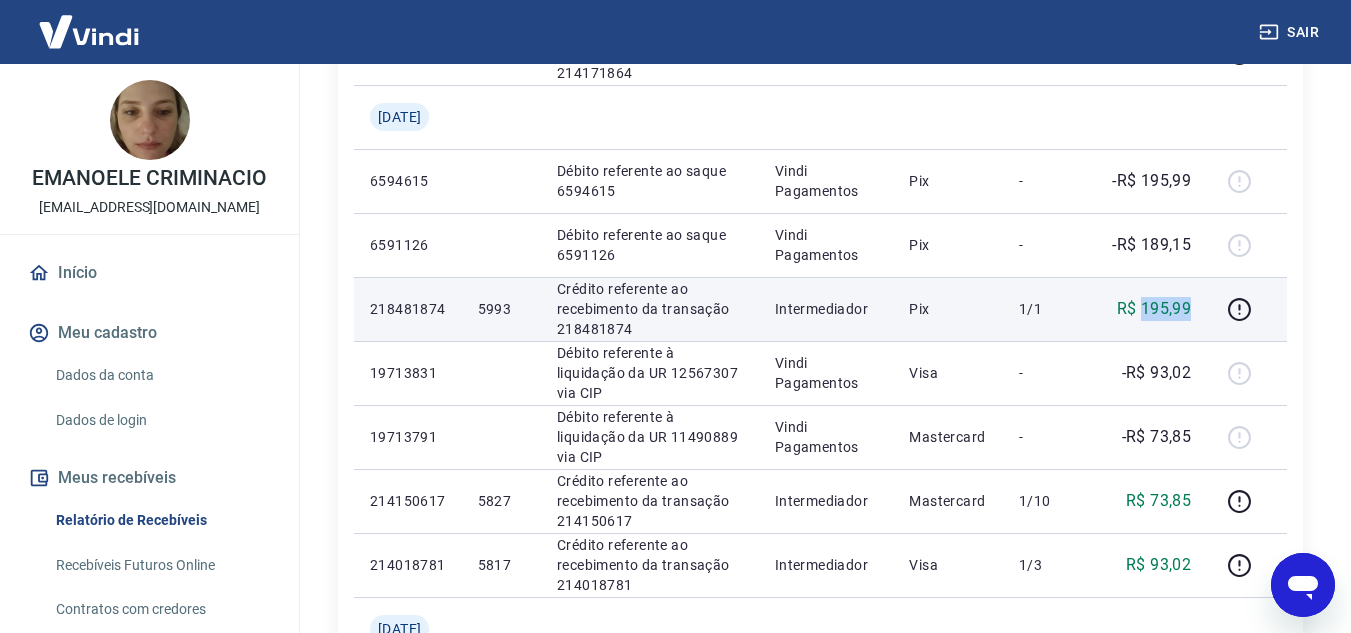 click on "R$ 195,99" at bounding box center (1154, 309) 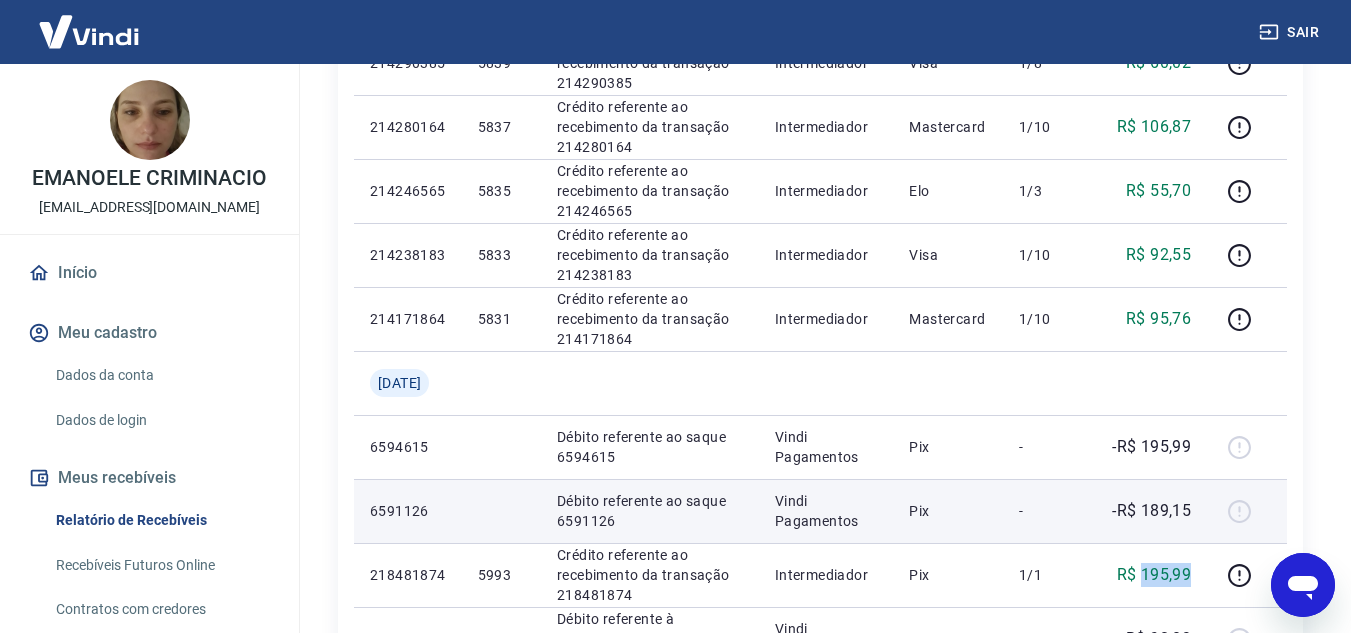 scroll, scrollTop: 500, scrollLeft: 0, axis: vertical 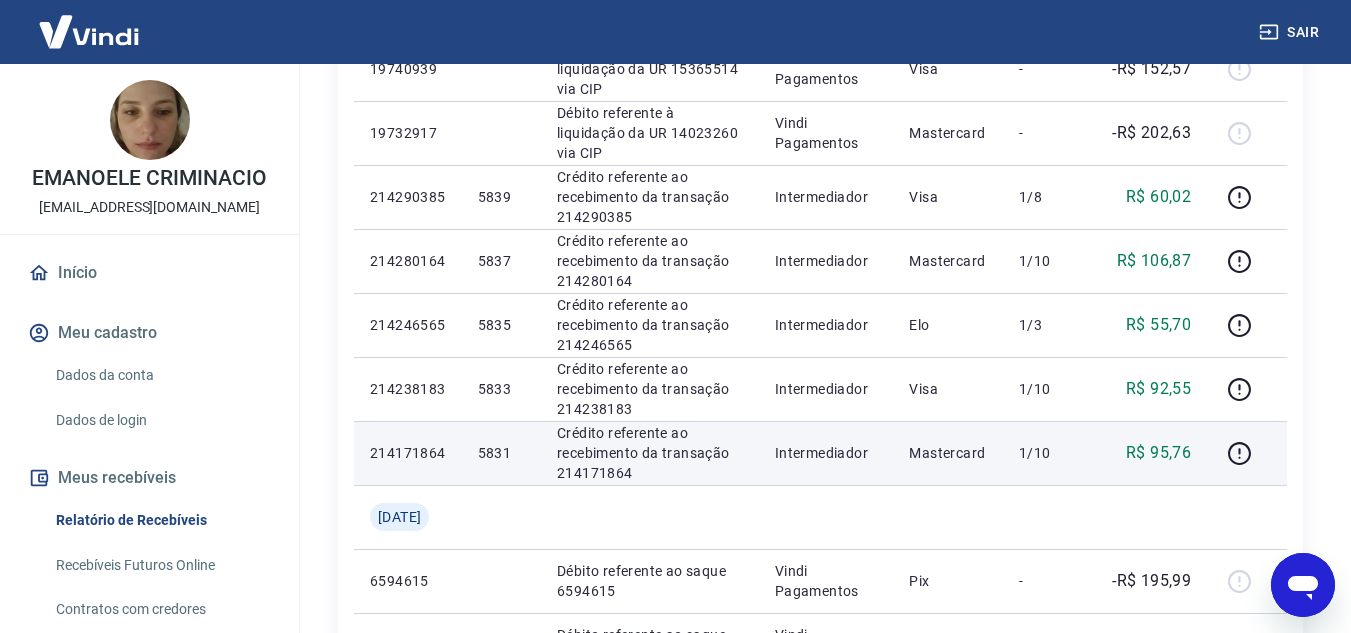 click on "5831" at bounding box center (501, 453) 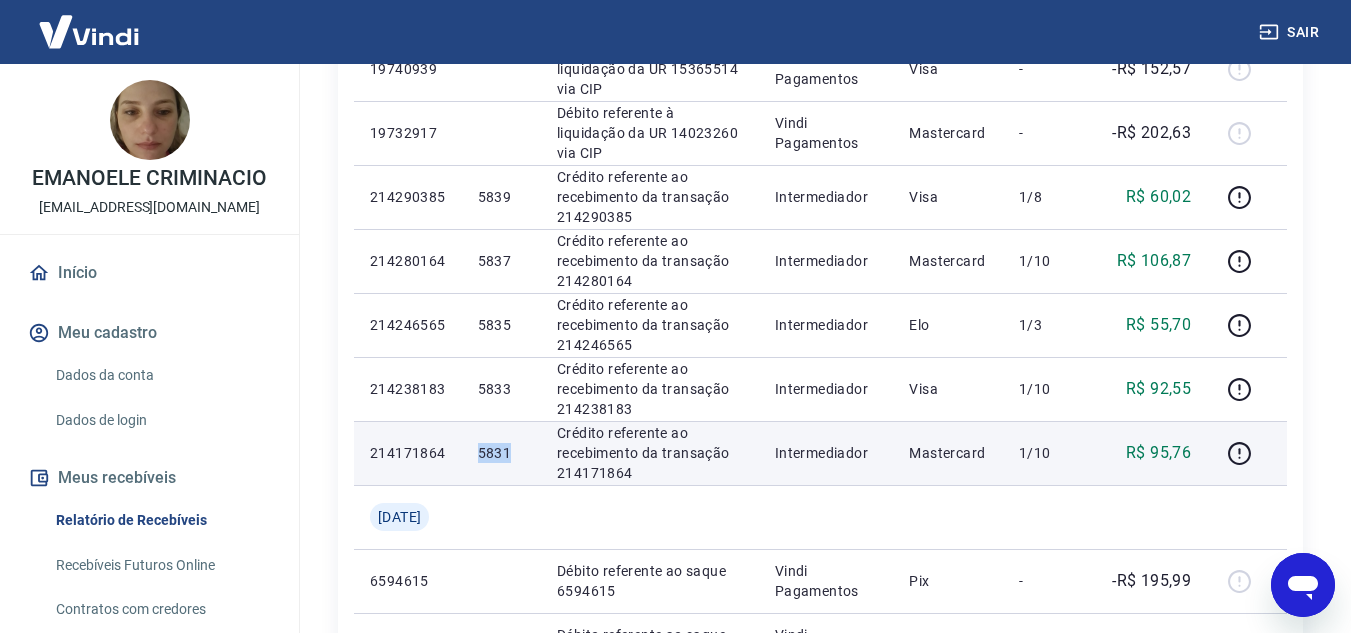 click on "5831" at bounding box center (501, 453) 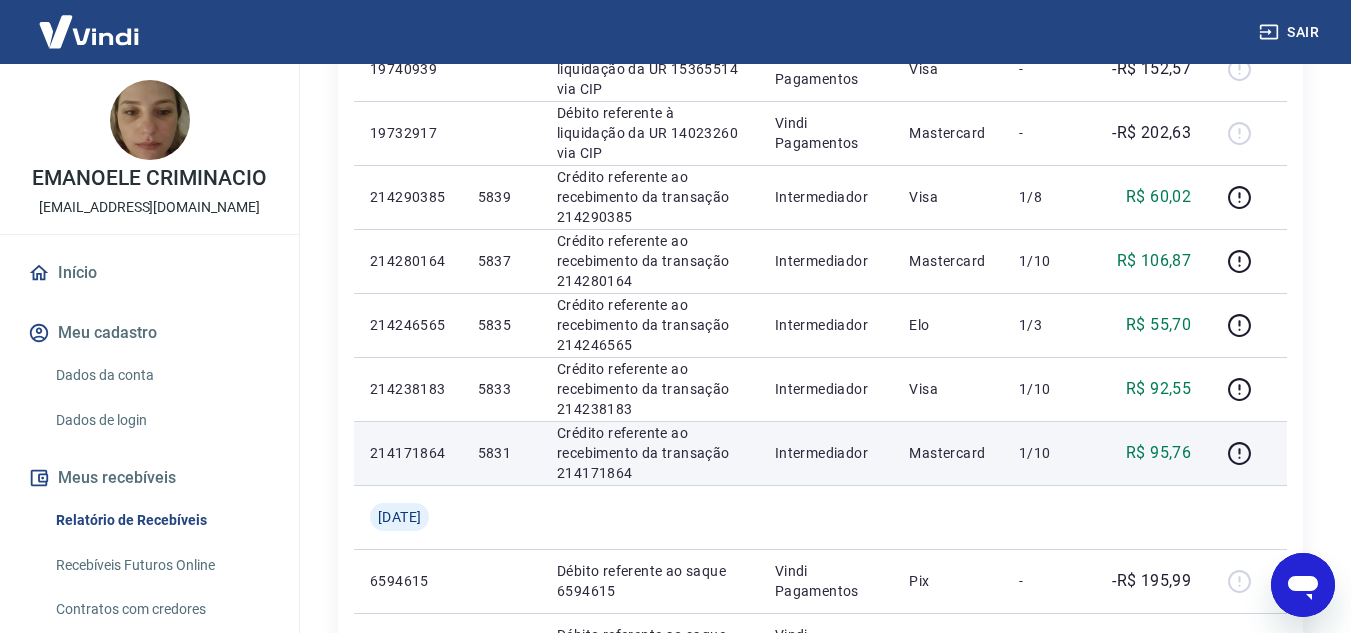 click on "R$ 95,76" at bounding box center [1158, 453] 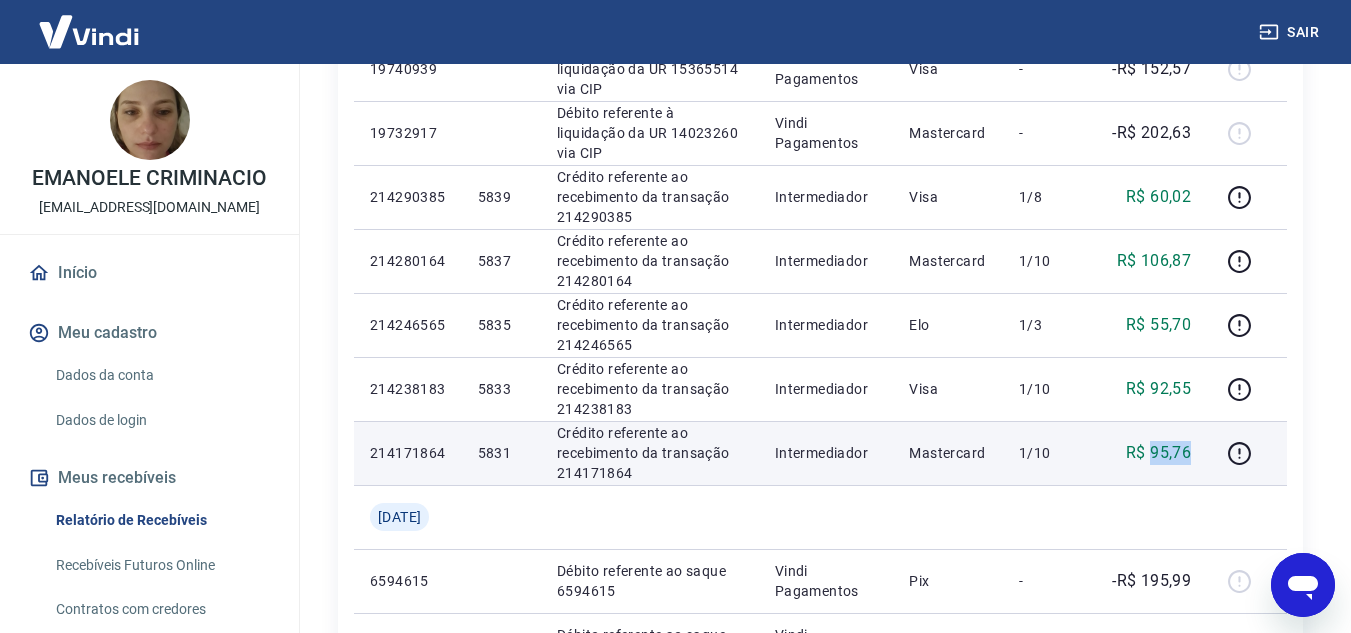 click on "R$ 95,76" at bounding box center (1158, 453) 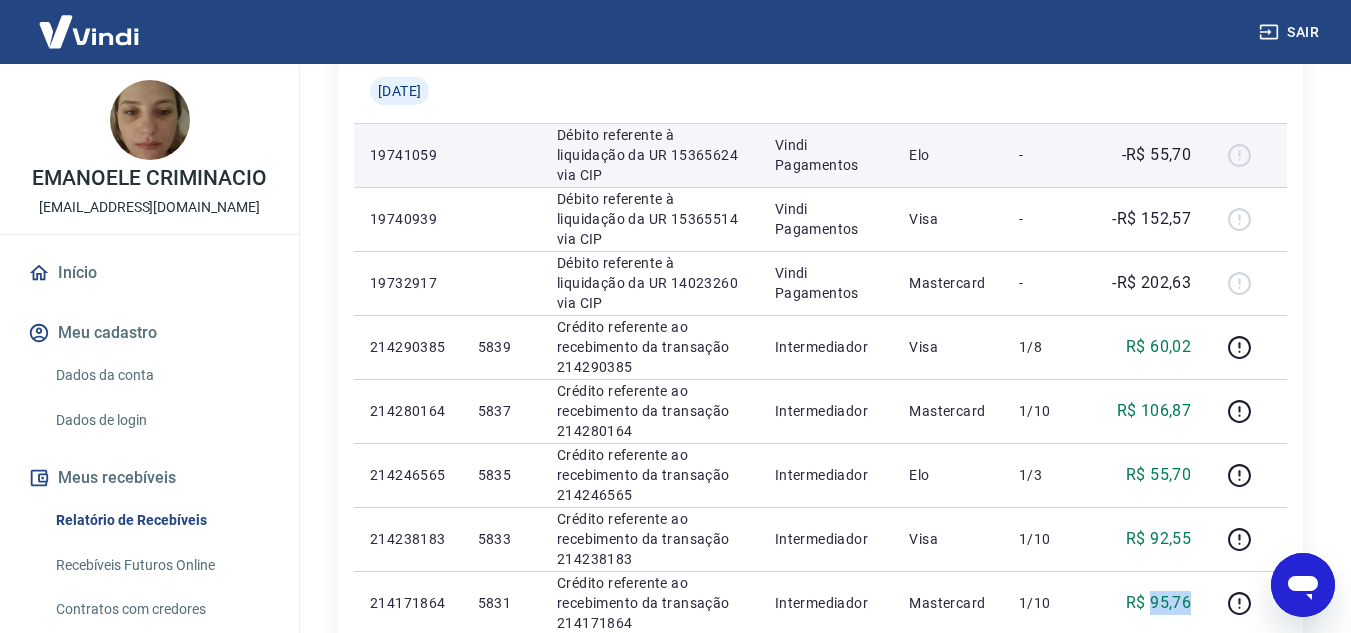 scroll, scrollTop: 400, scrollLeft: 0, axis: vertical 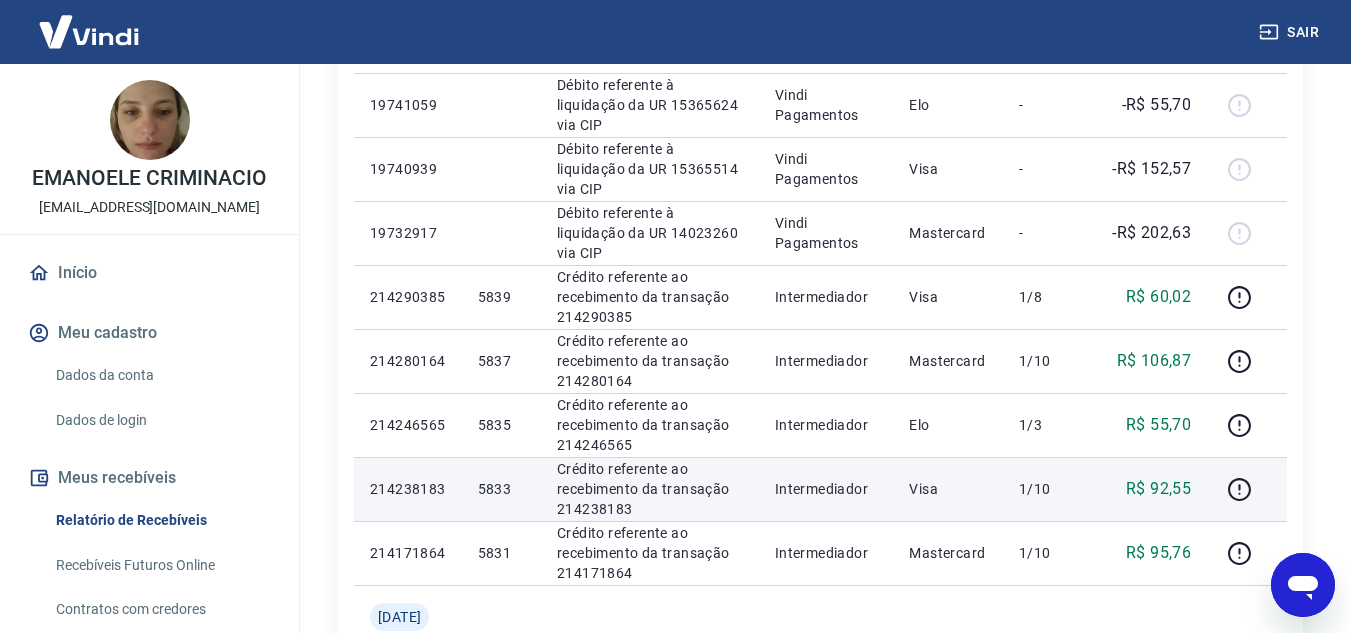 click on "5833" at bounding box center (501, 489) 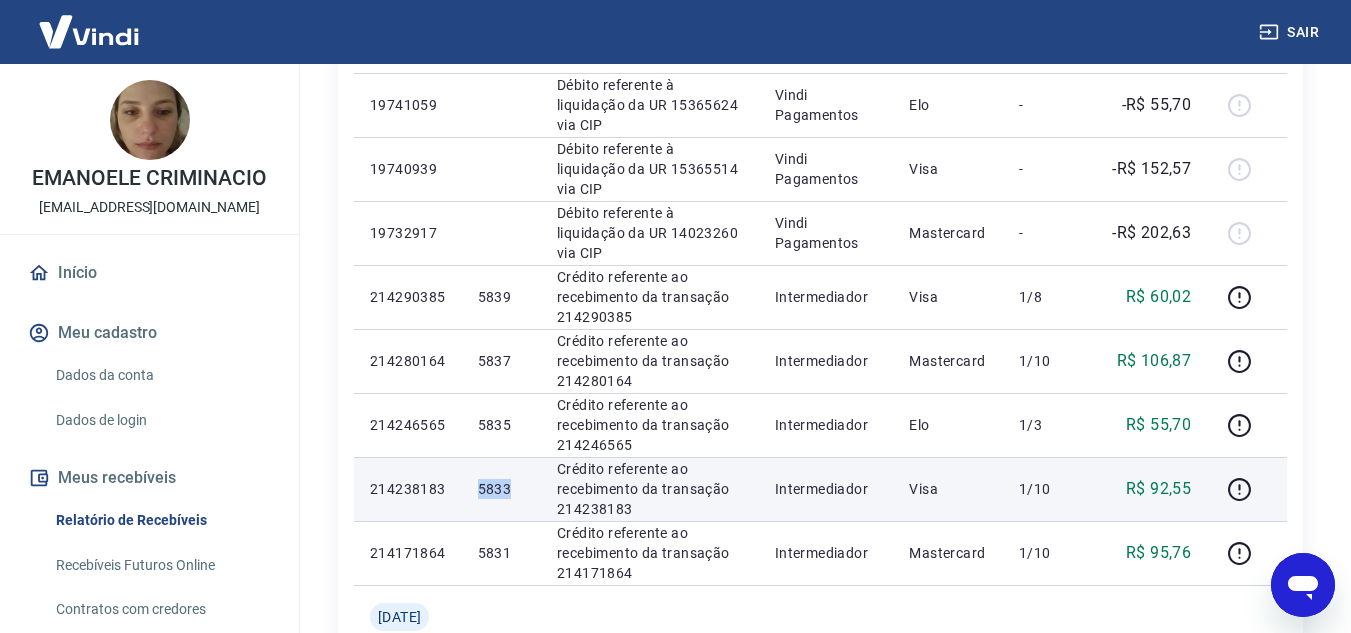click on "5833" at bounding box center (501, 489) 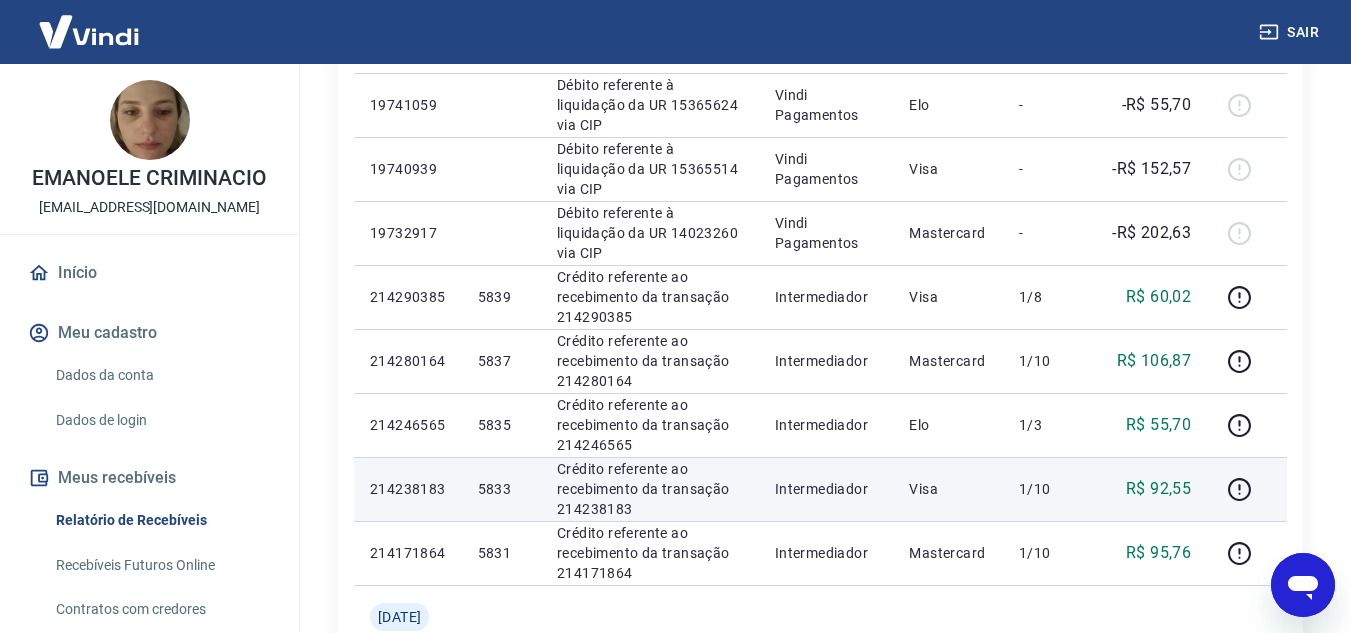 click on "R$ 92,55" at bounding box center (1158, 489) 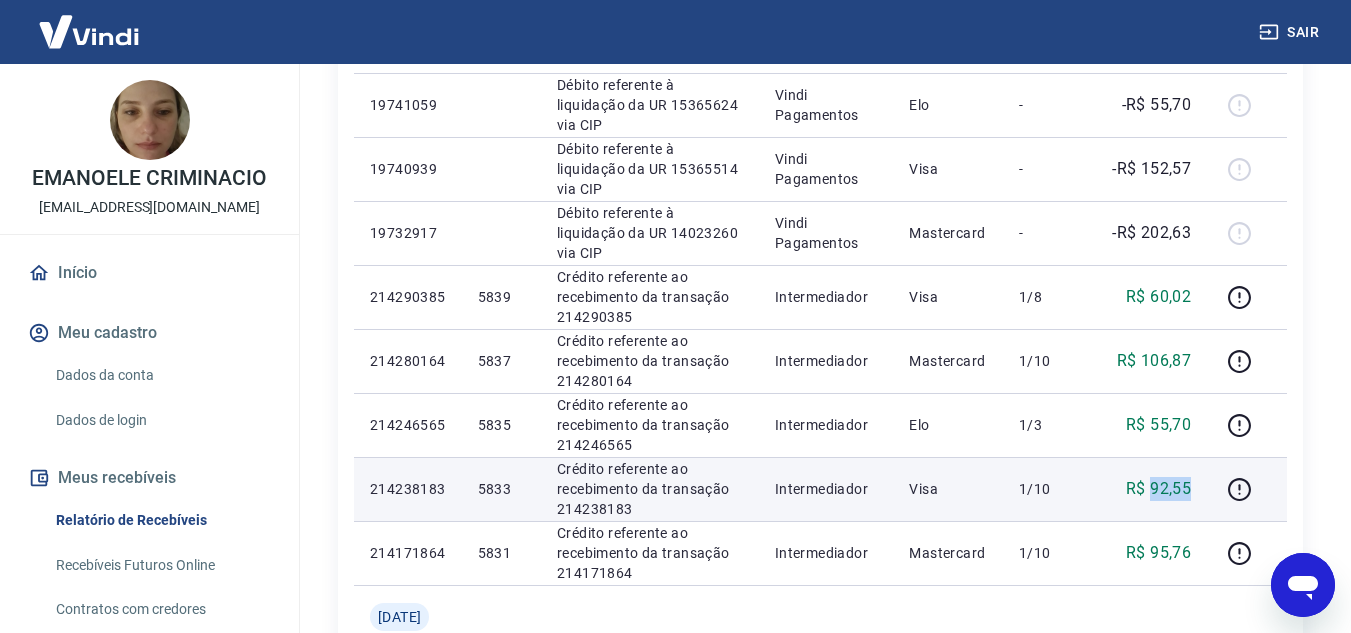 click on "R$ 92,55" at bounding box center [1158, 489] 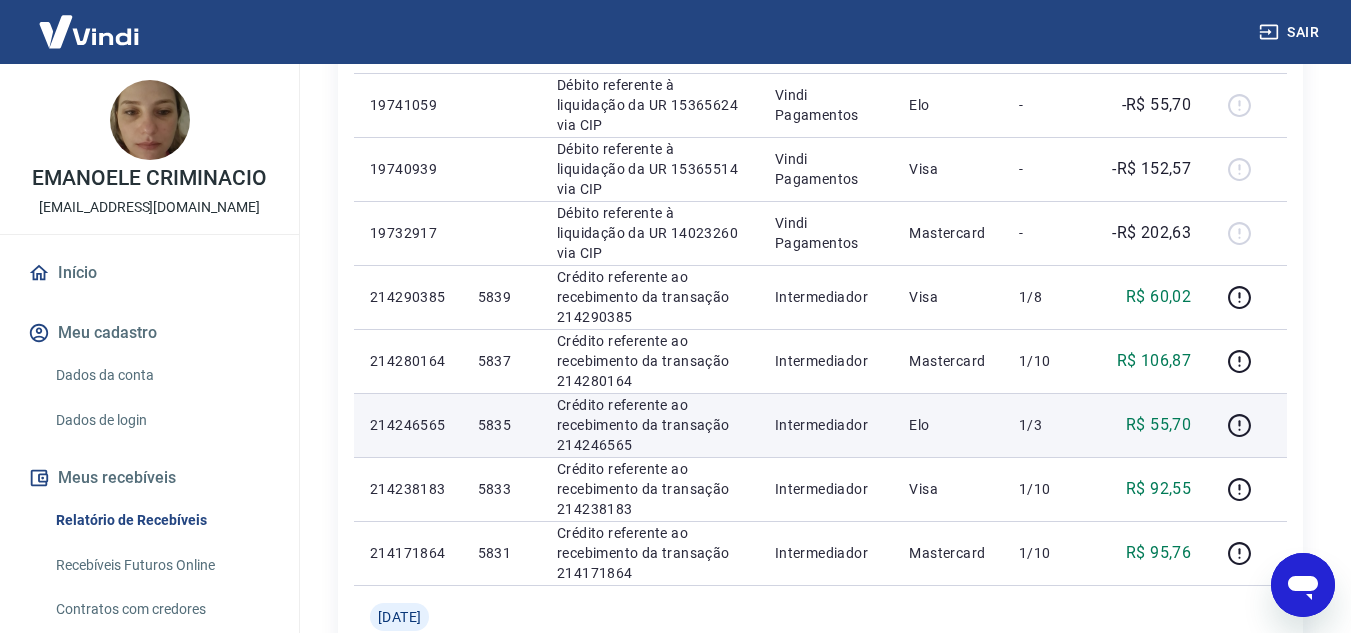 click on "5835" at bounding box center (501, 425) 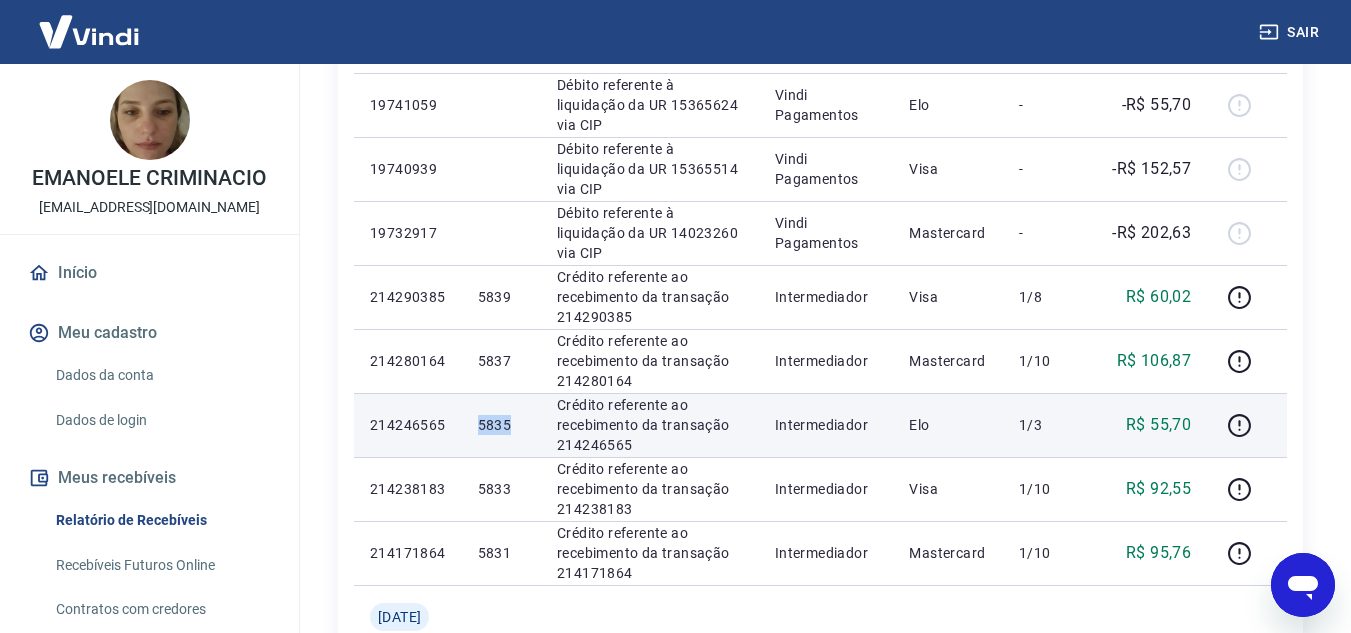 click on "5835" at bounding box center (501, 425) 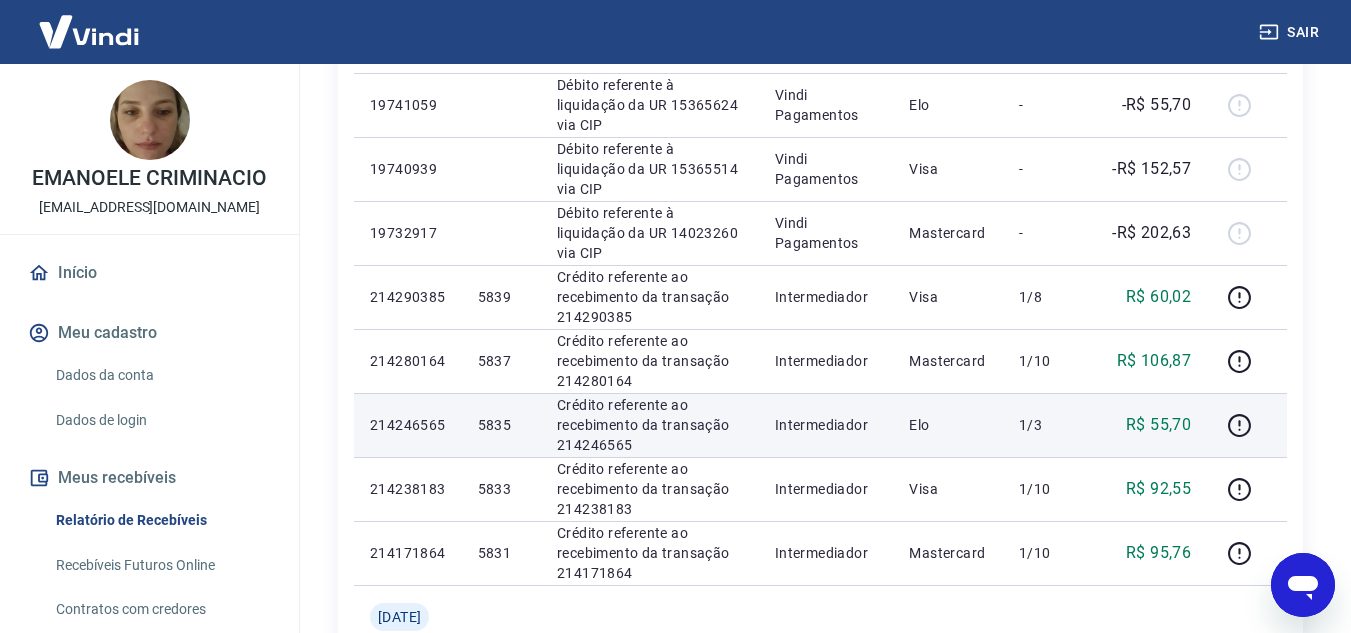 click on "R$ 55,70" at bounding box center (1158, 425) 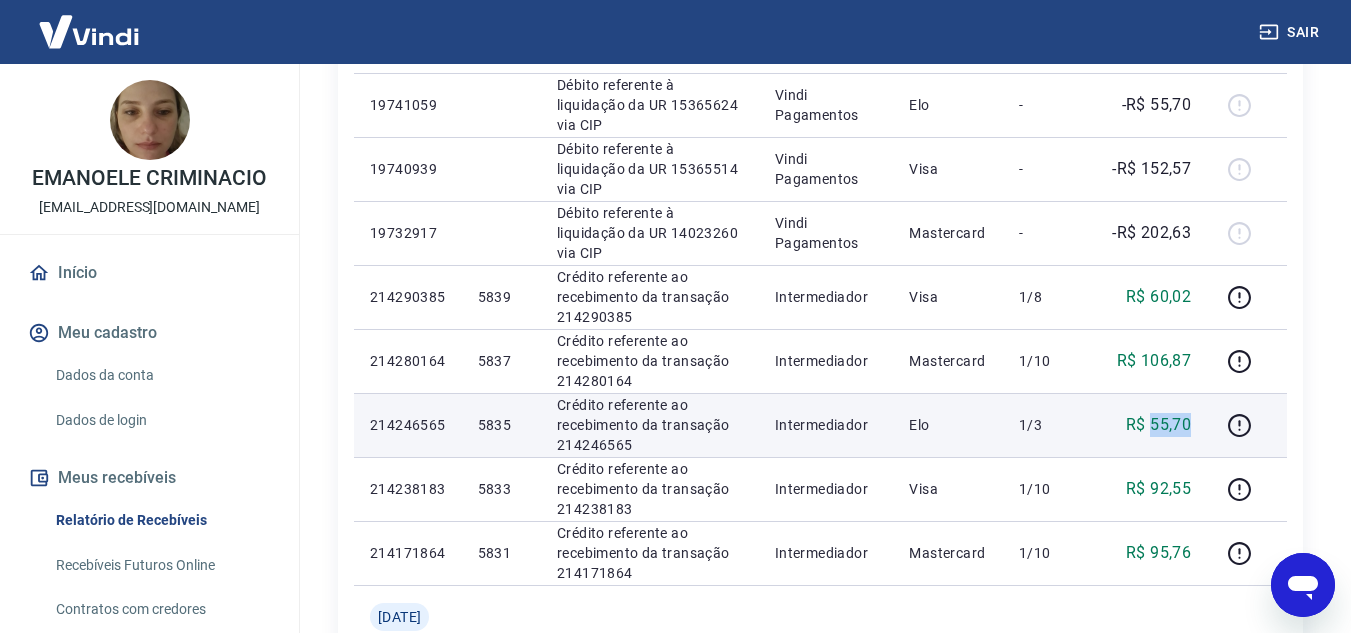 click on "R$ 55,70" at bounding box center [1158, 425] 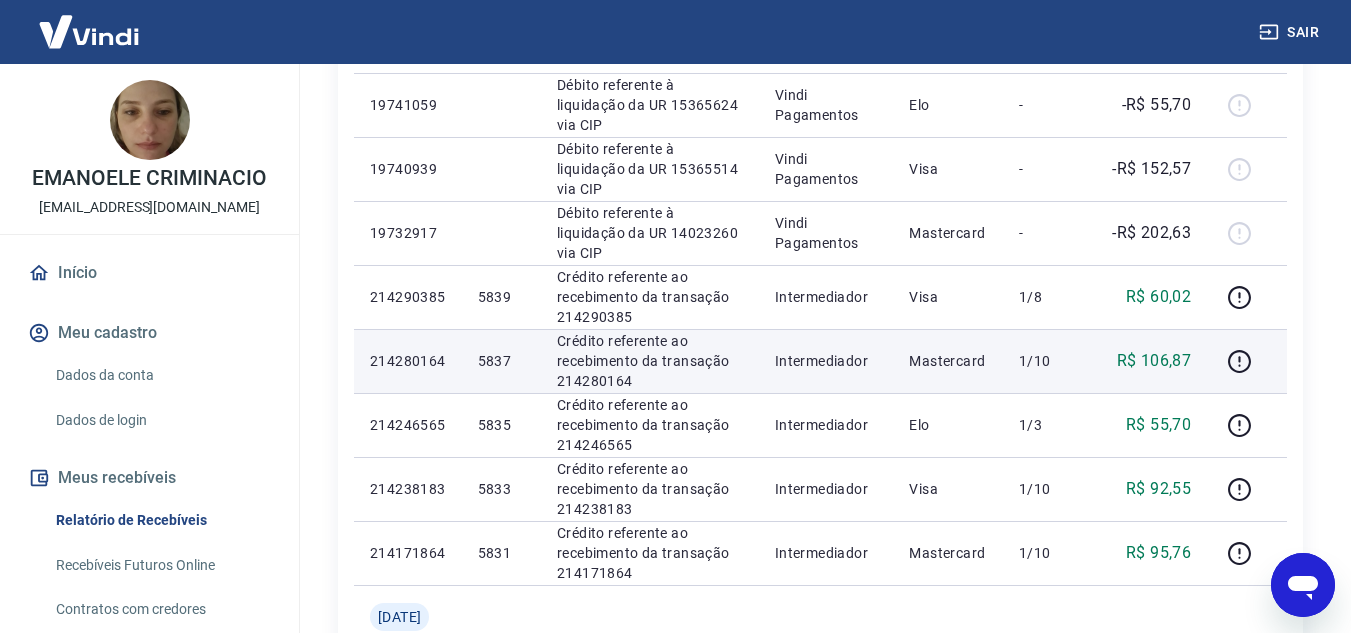 click on "5837" at bounding box center (501, 361) 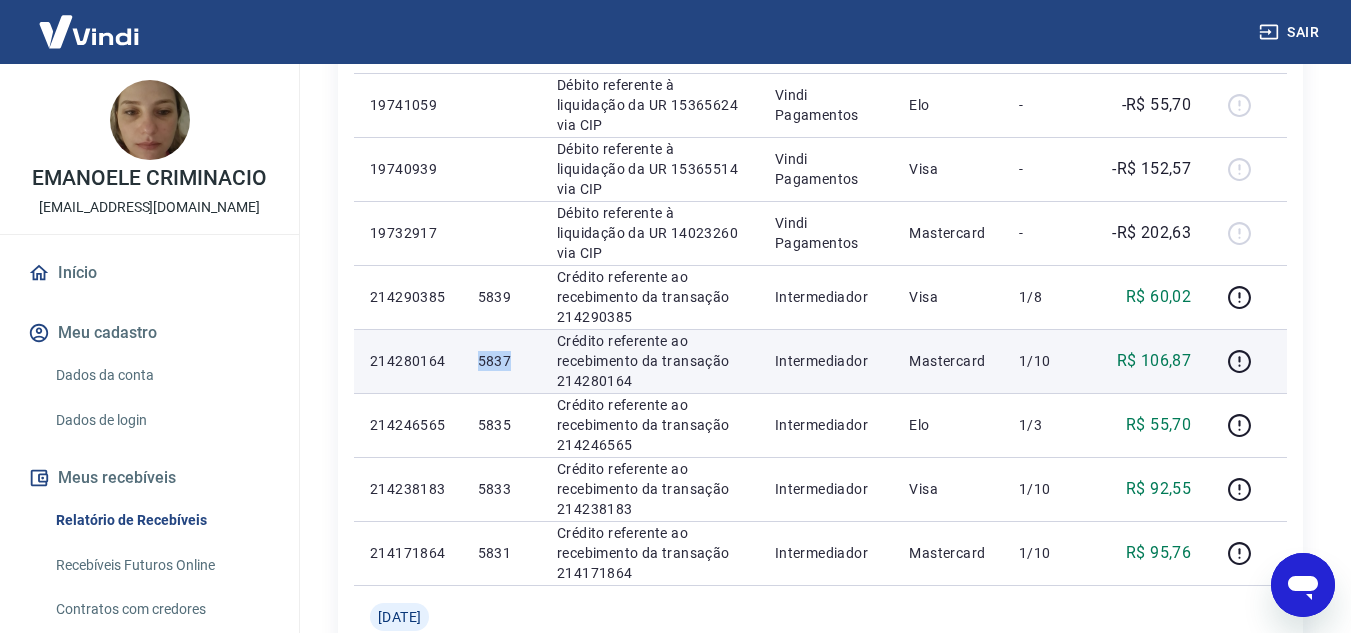 click on "5837" at bounding box center [501, 361] 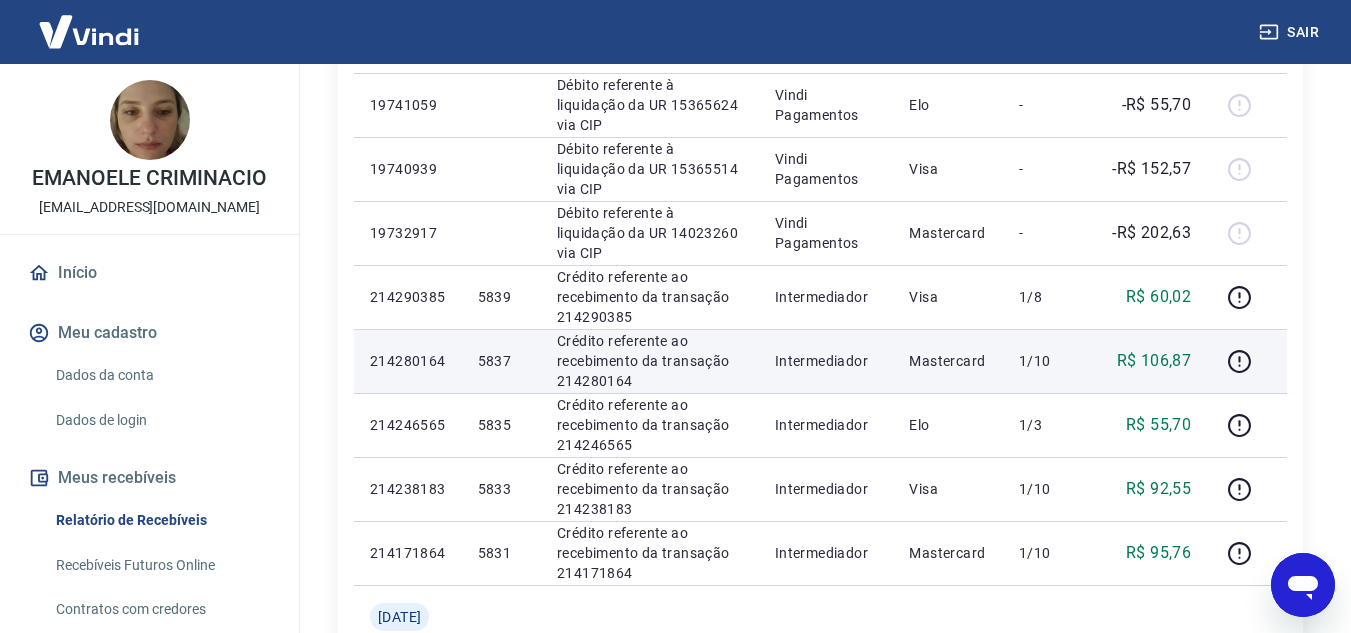 click on "R$ 106,87" at bounding box center [1154, 361] 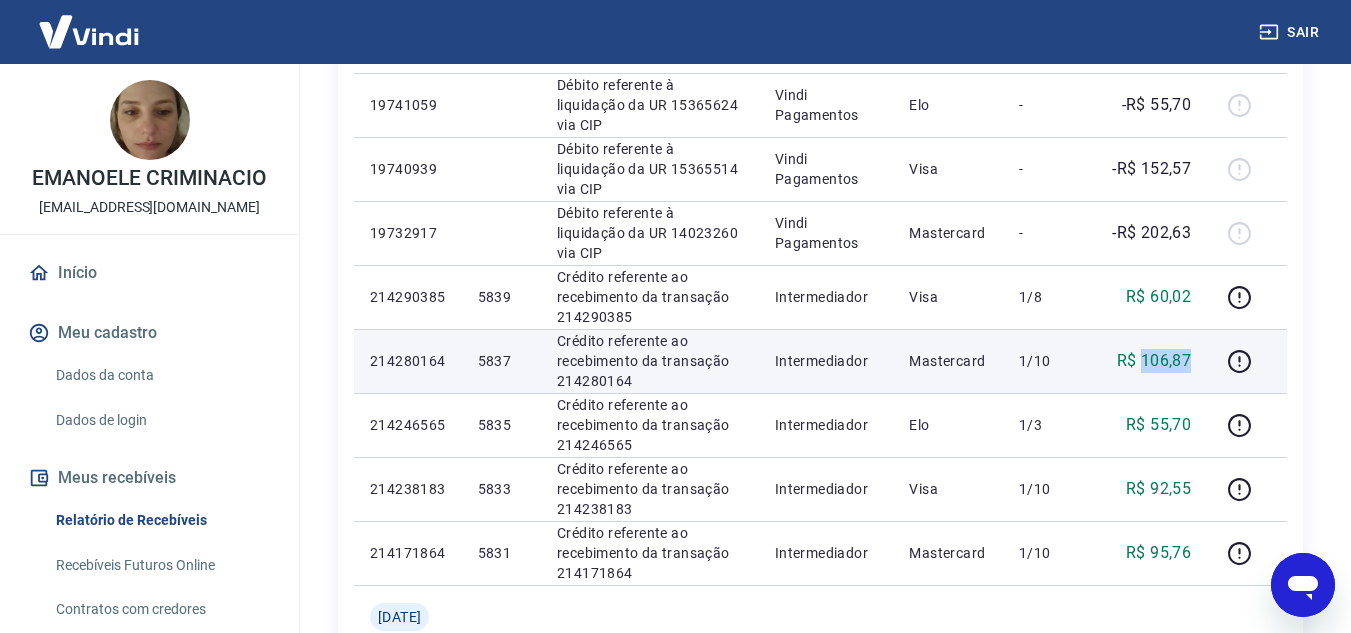 click on "R$ 106,87" at bounding box center (1154, 361) 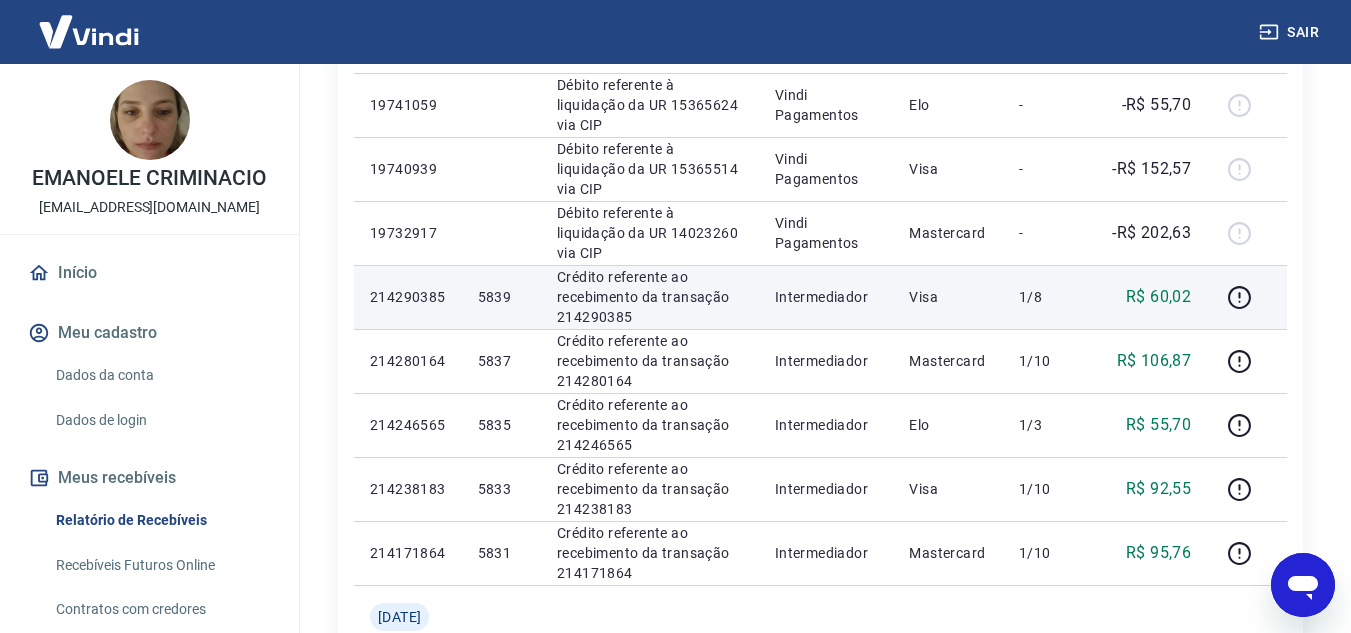 click on "5839" at bounding box center [501, 297] 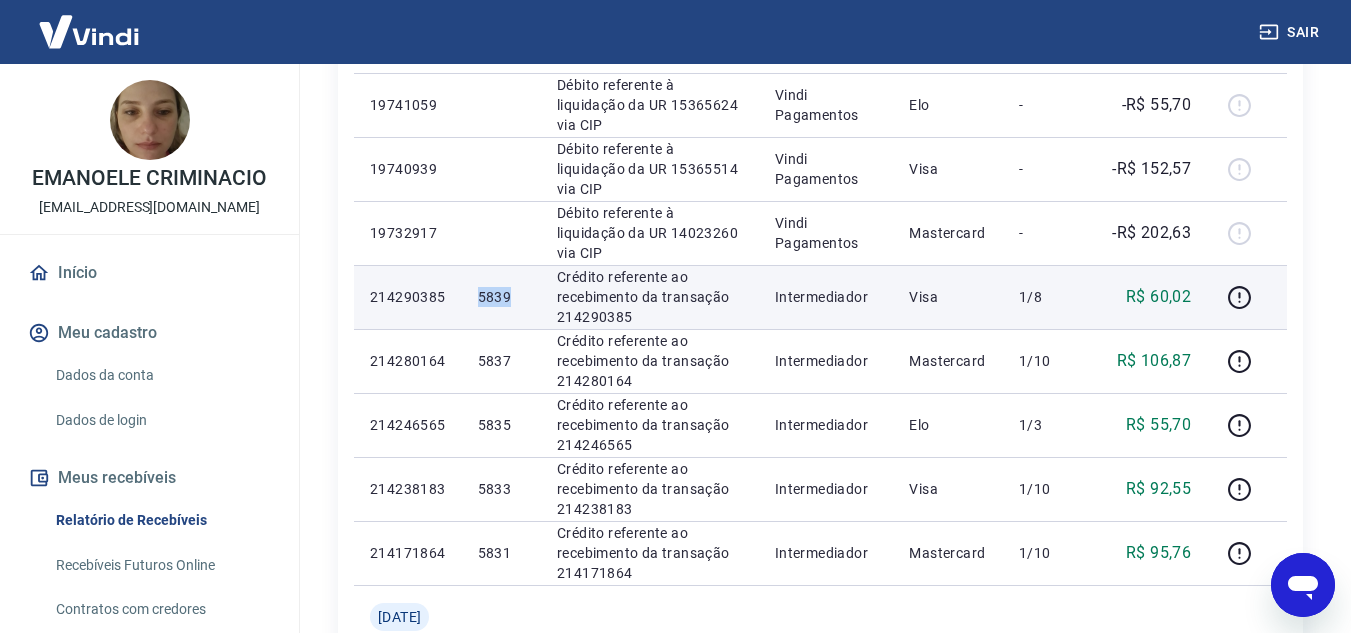 click on "5839" at bounding box center [501, 297] 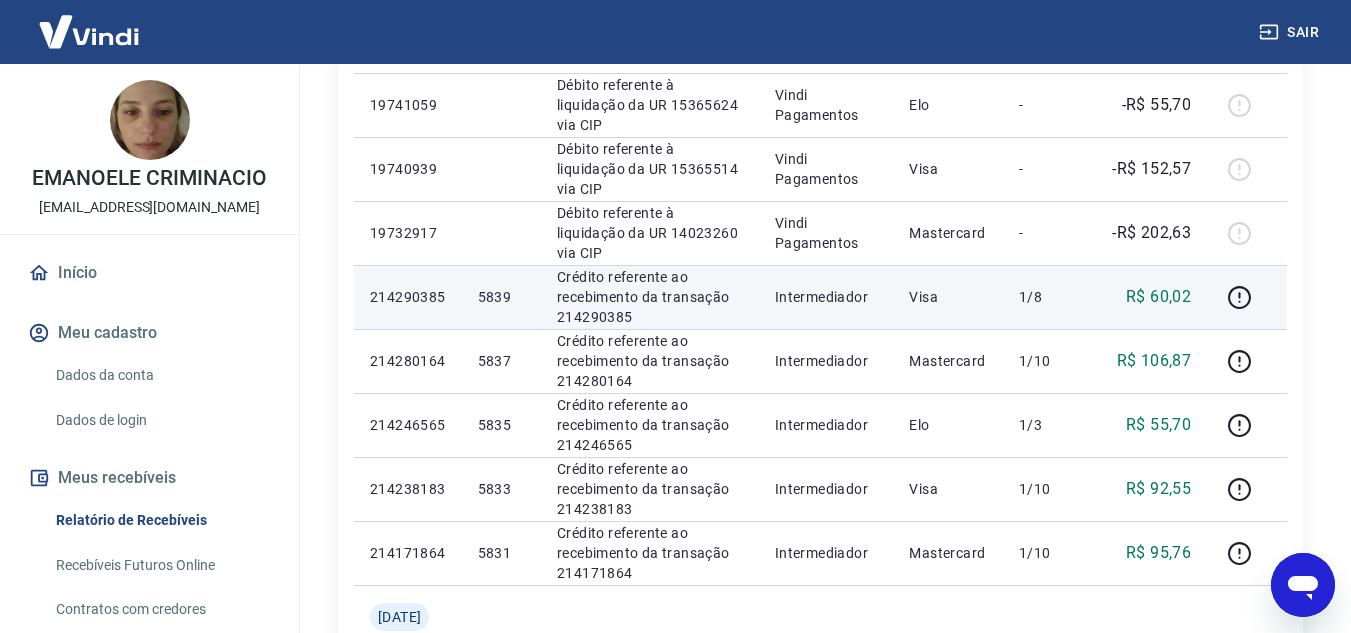 click on "R$ 60,02" at bounding box center (1158, 297) 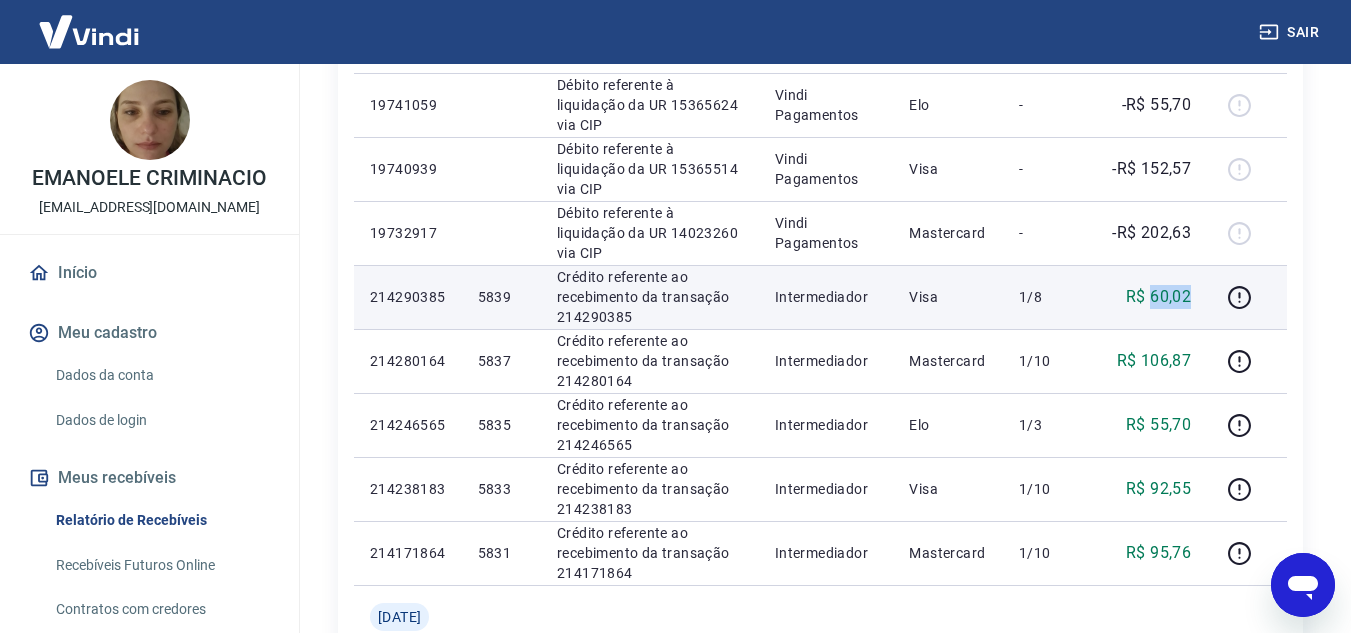 click on "R$ 60,02" at bounding box center [1158, 297] 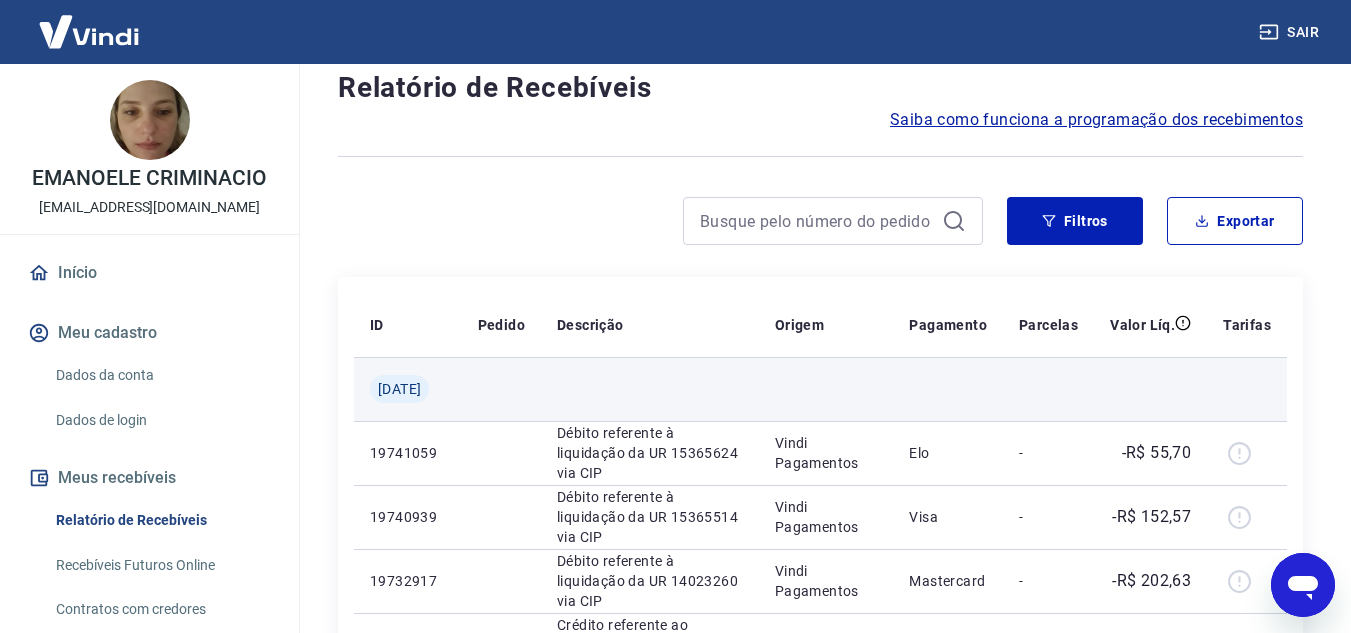 scroll, scrollTop: 100, scrollLeft: 0, axis: vertical 